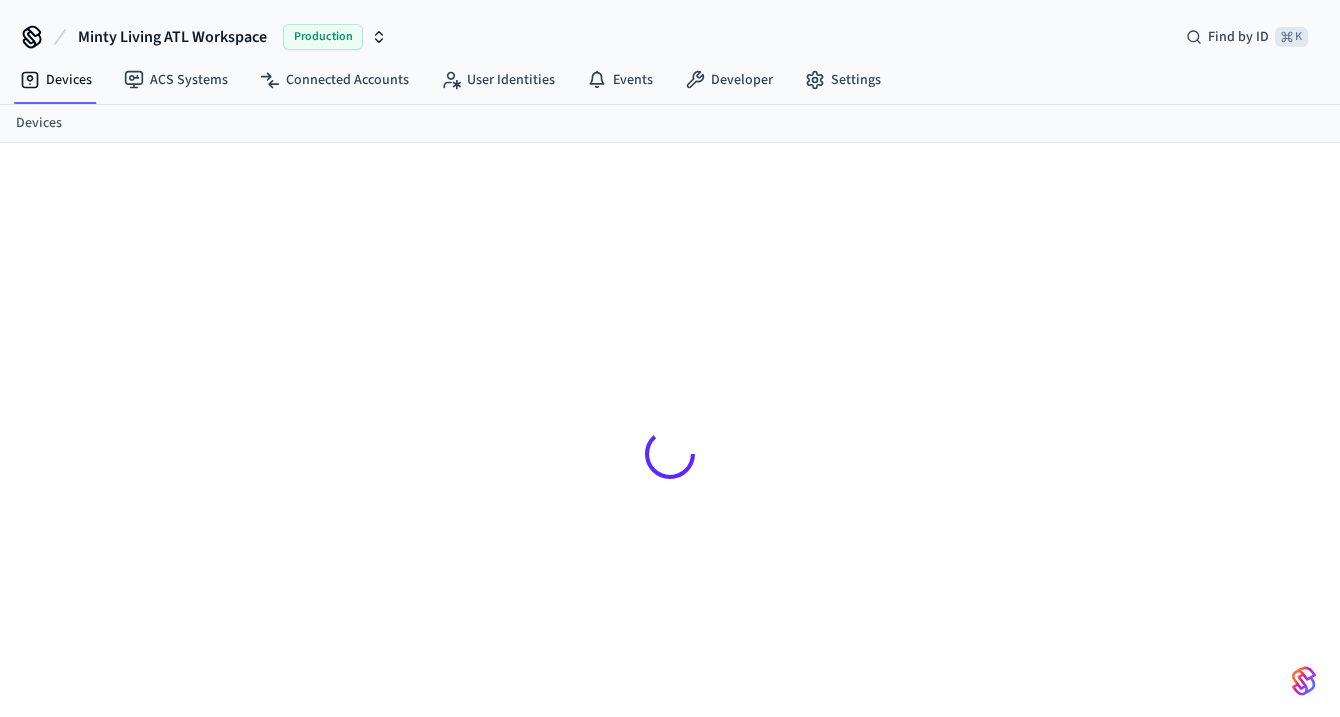 scroll, scrollTop: 0, scrollLeft: 0, axis: both 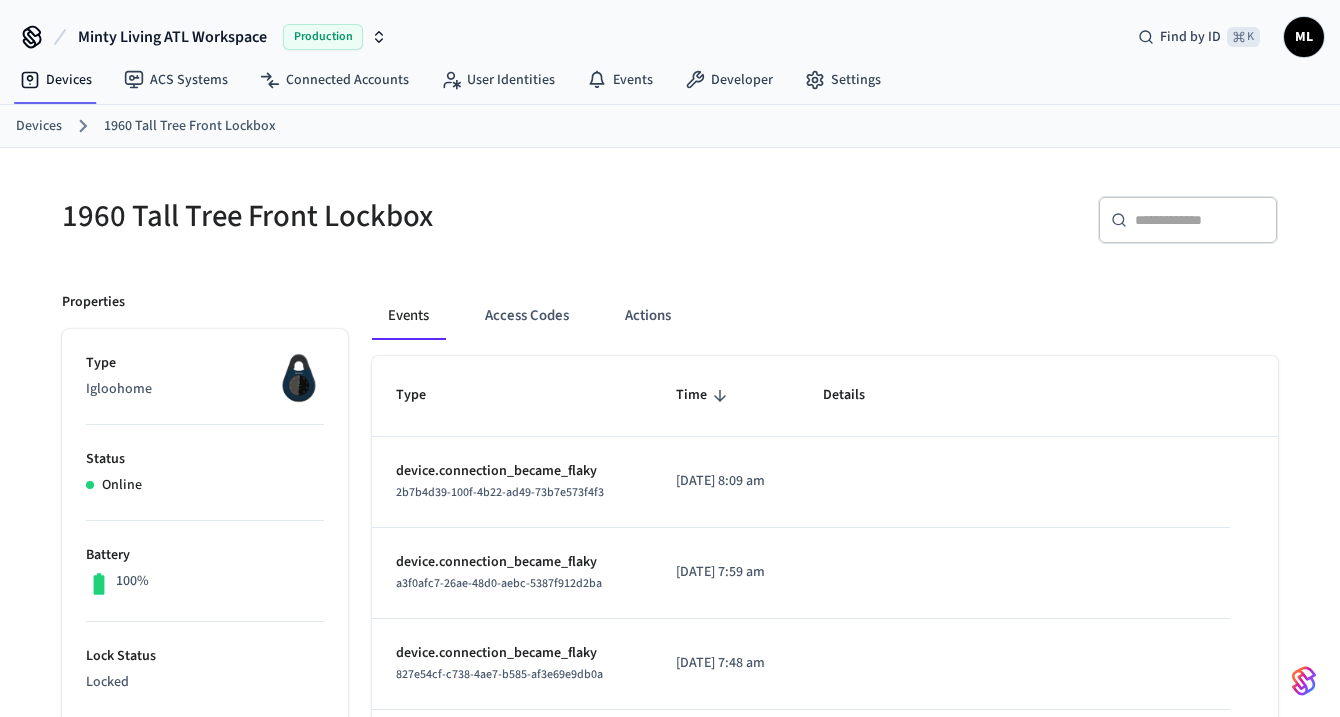 click on "Devices" at bounding box center (39, 126) 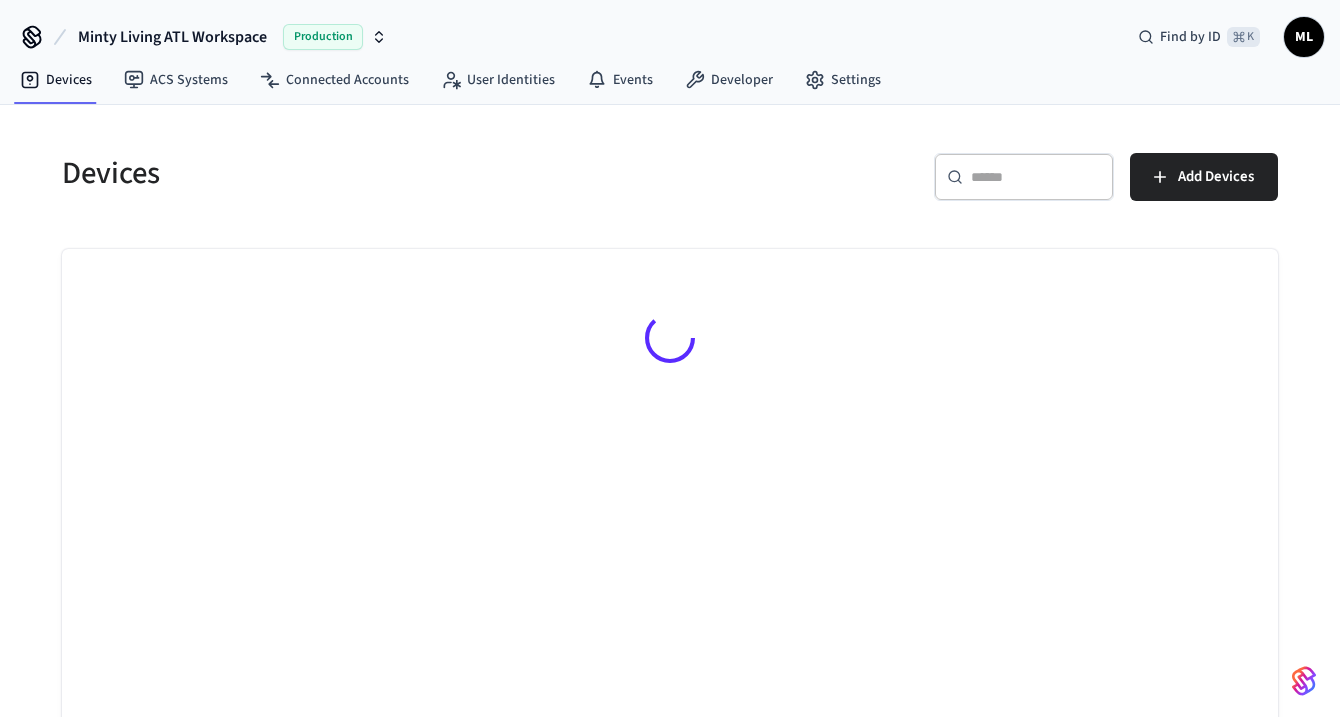 click at bounding box center [1036, 177] 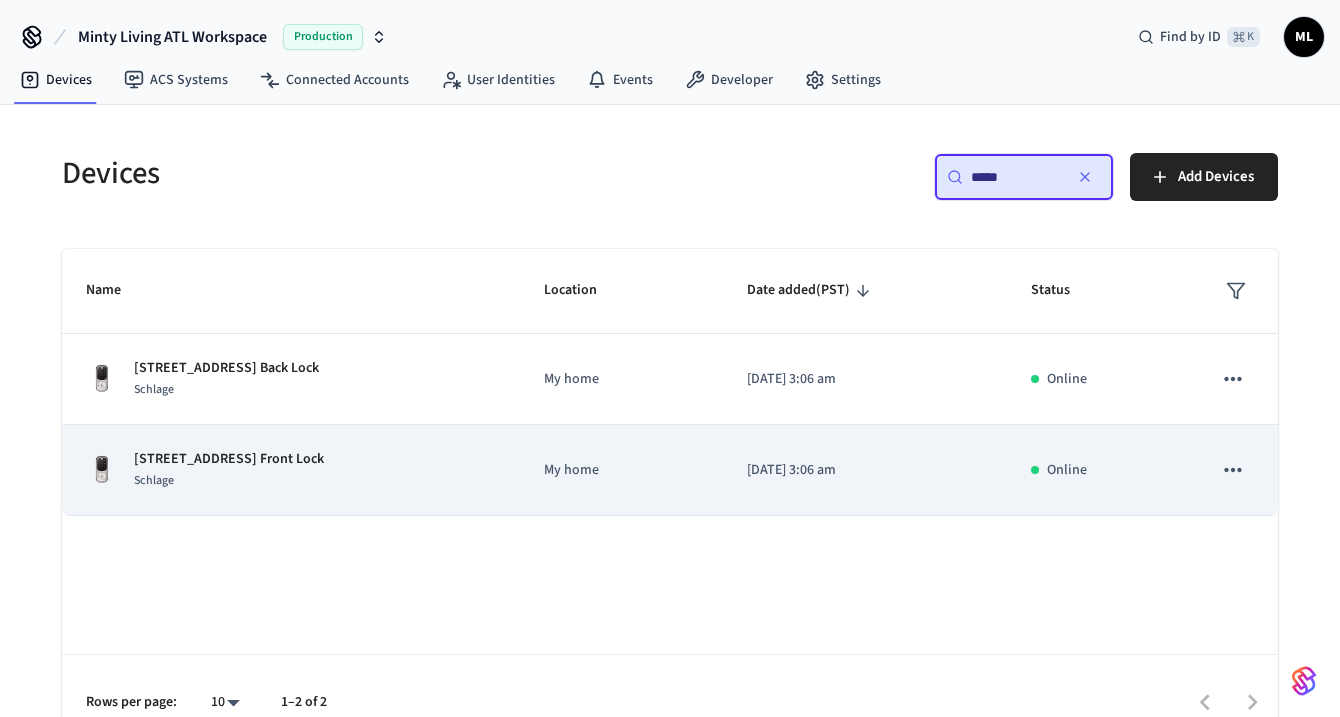 type on "****" 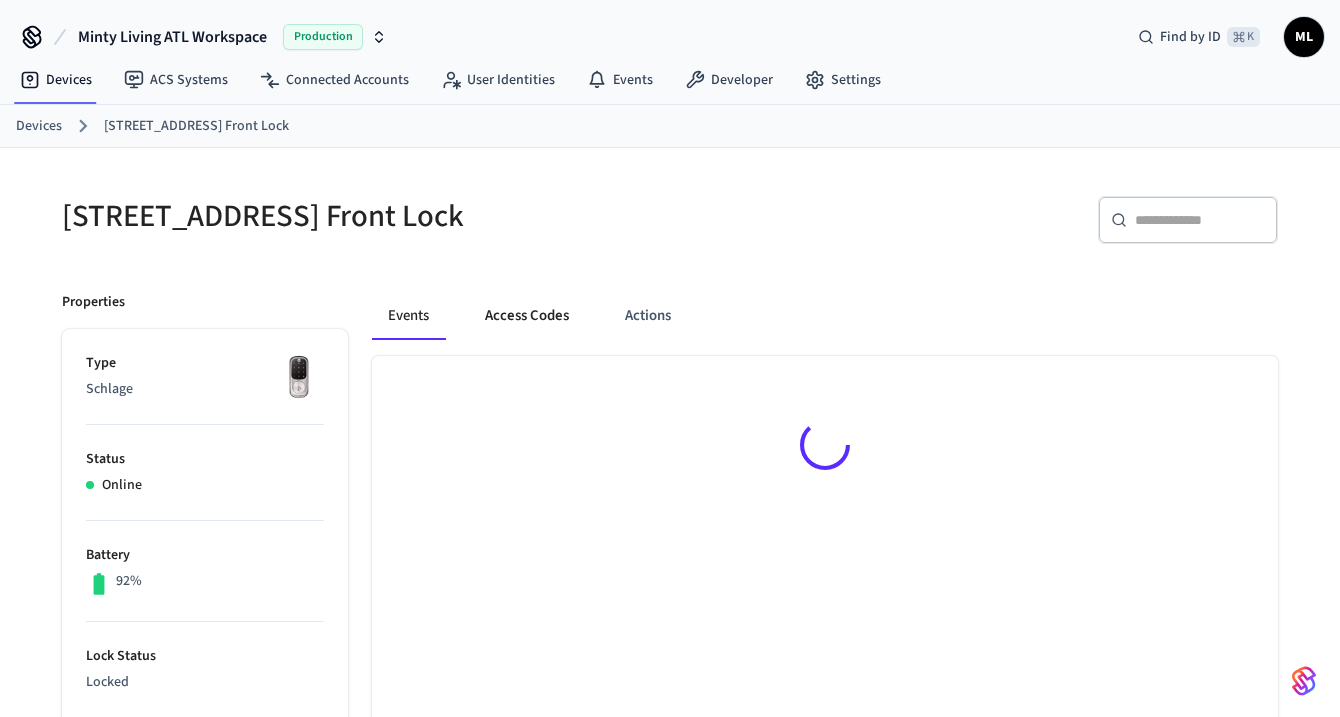 click on "Access Codes" at bounding box center (527, 316) 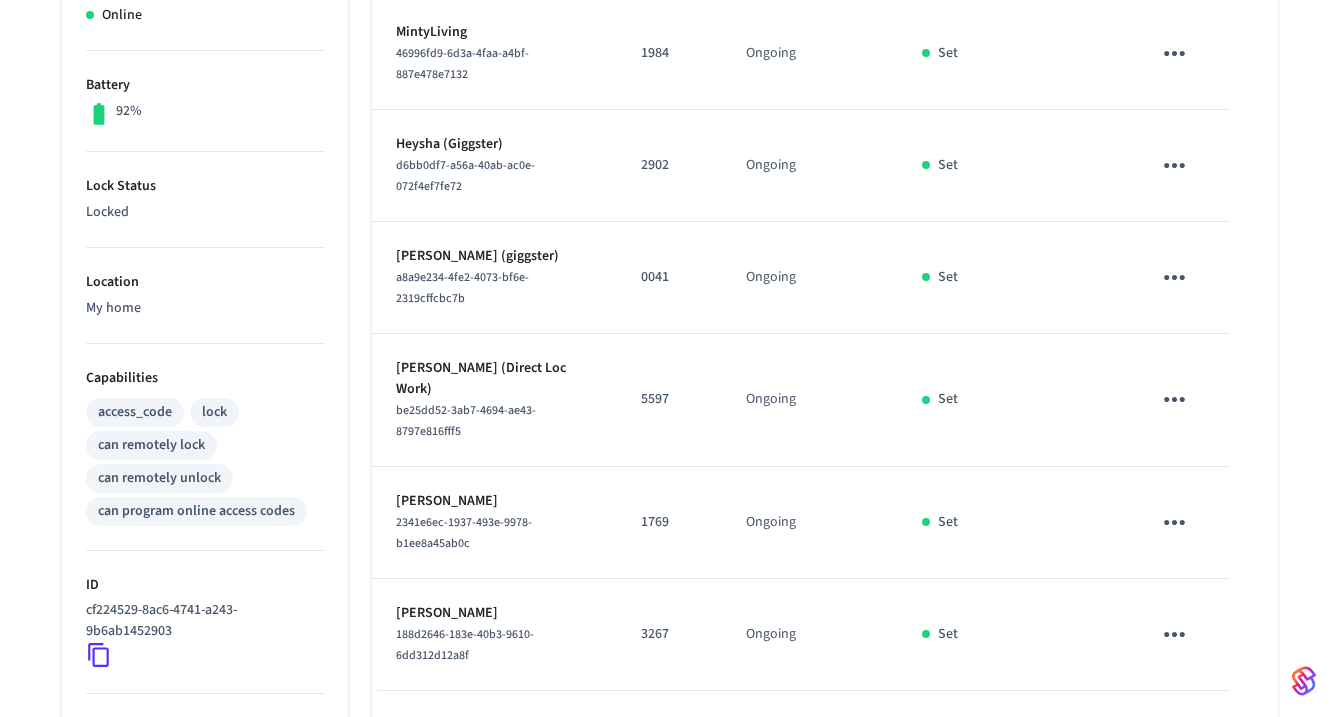 scroll, scrollTop: 480, scrollLeft: 0, axis: vertical 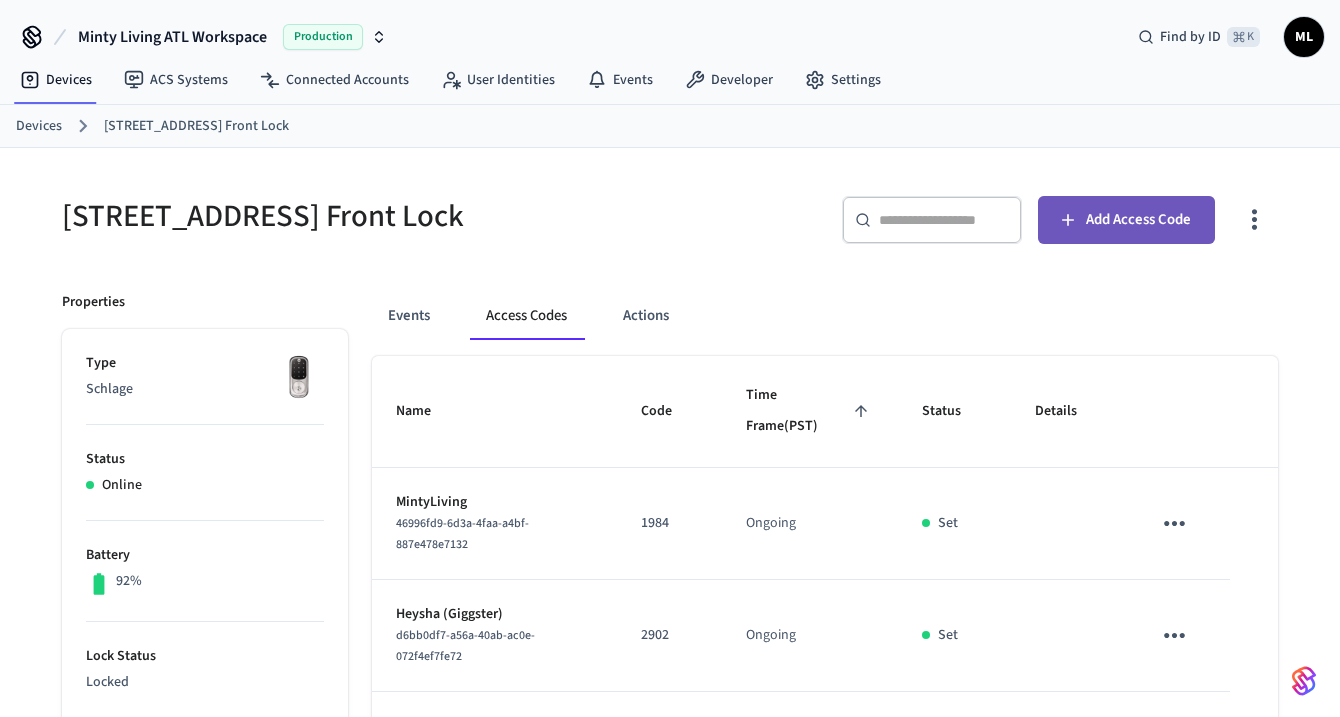 click on "Add Access Code" at bounding box center (1138, 220) 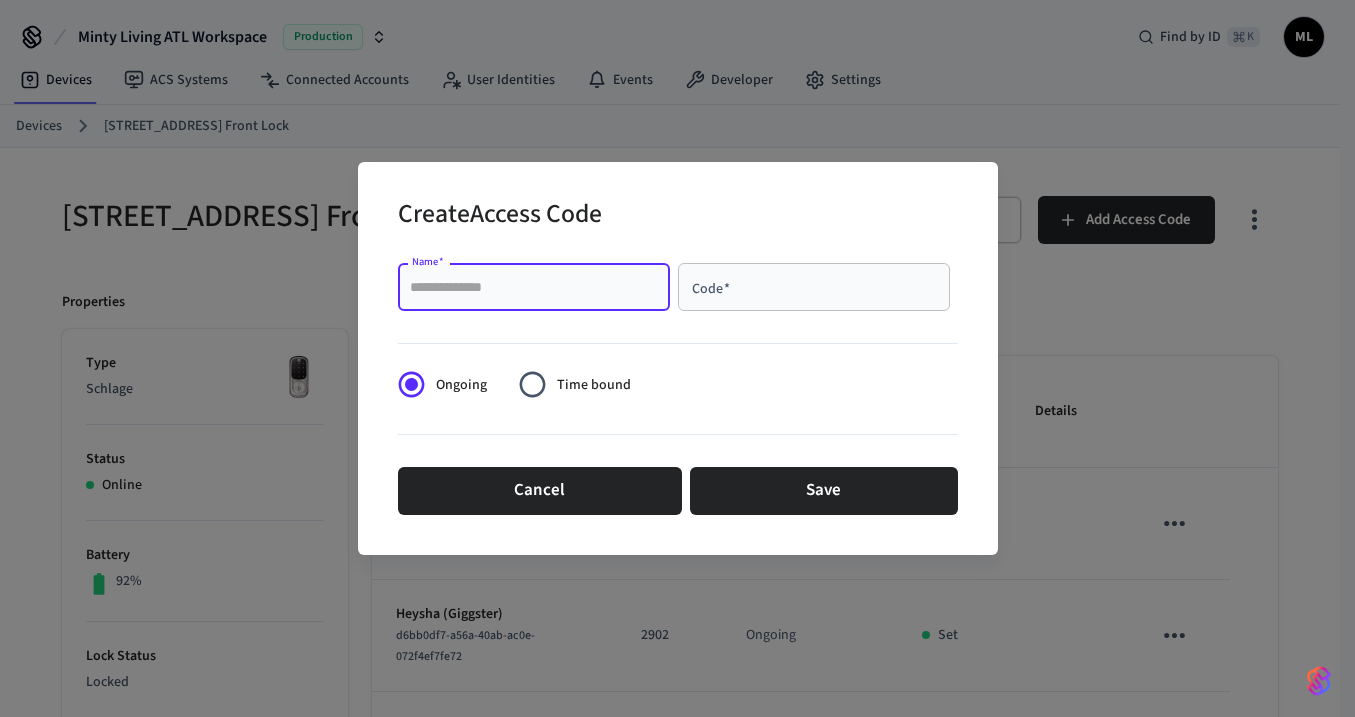 click on "Name   *" at bounding box center [534, 287] 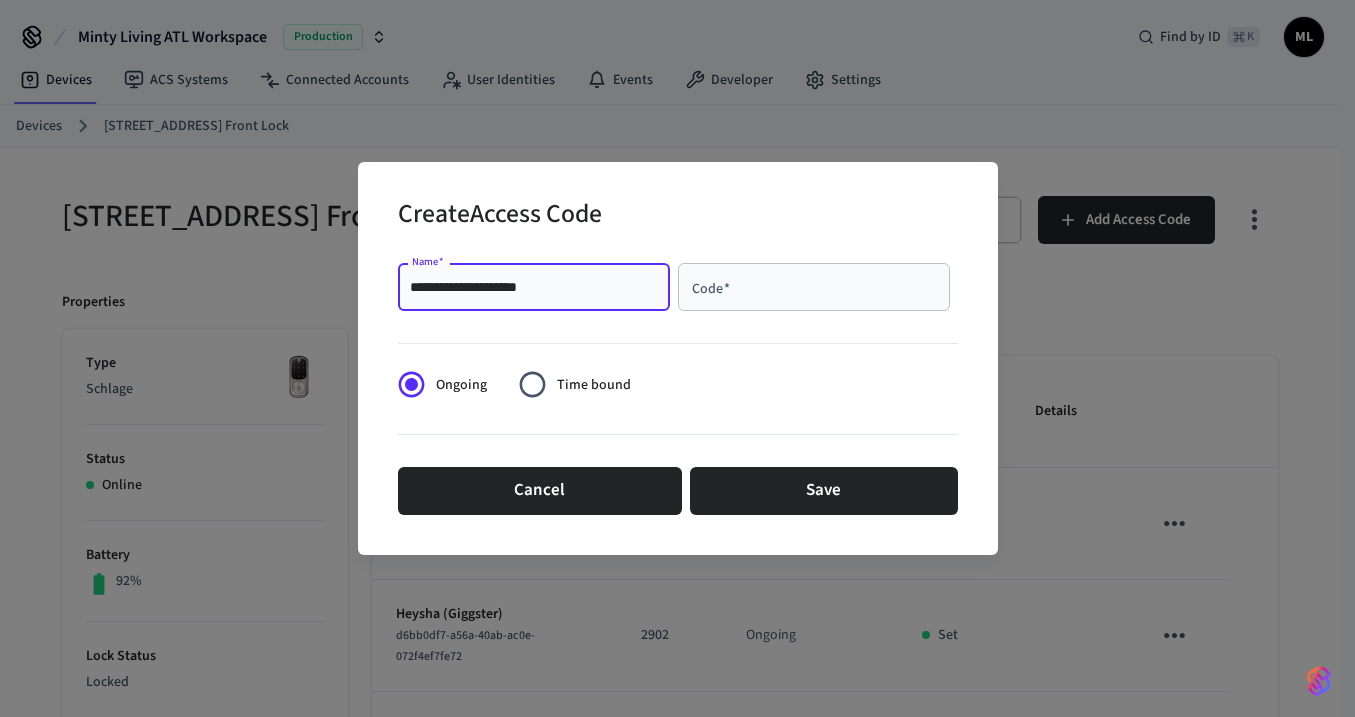 type on "**********" 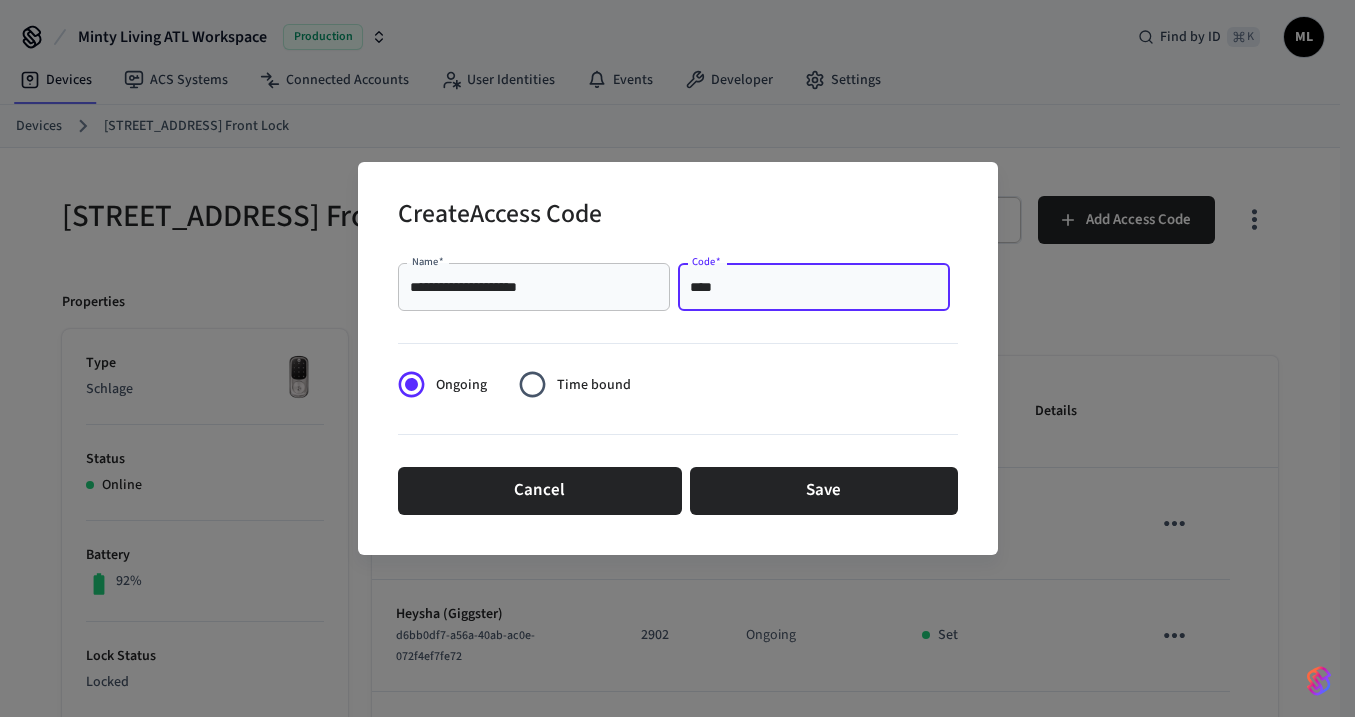 type on "****" 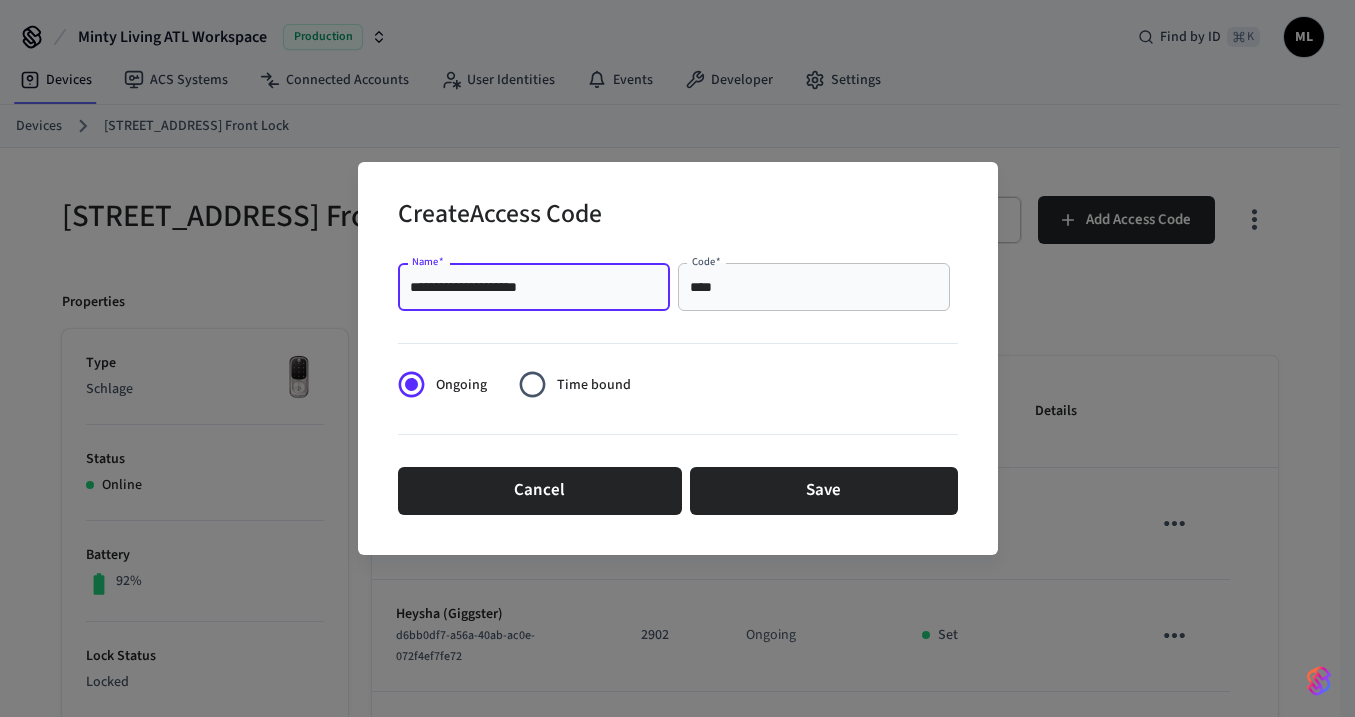 click on "**********" at bounding box center [534, 287] 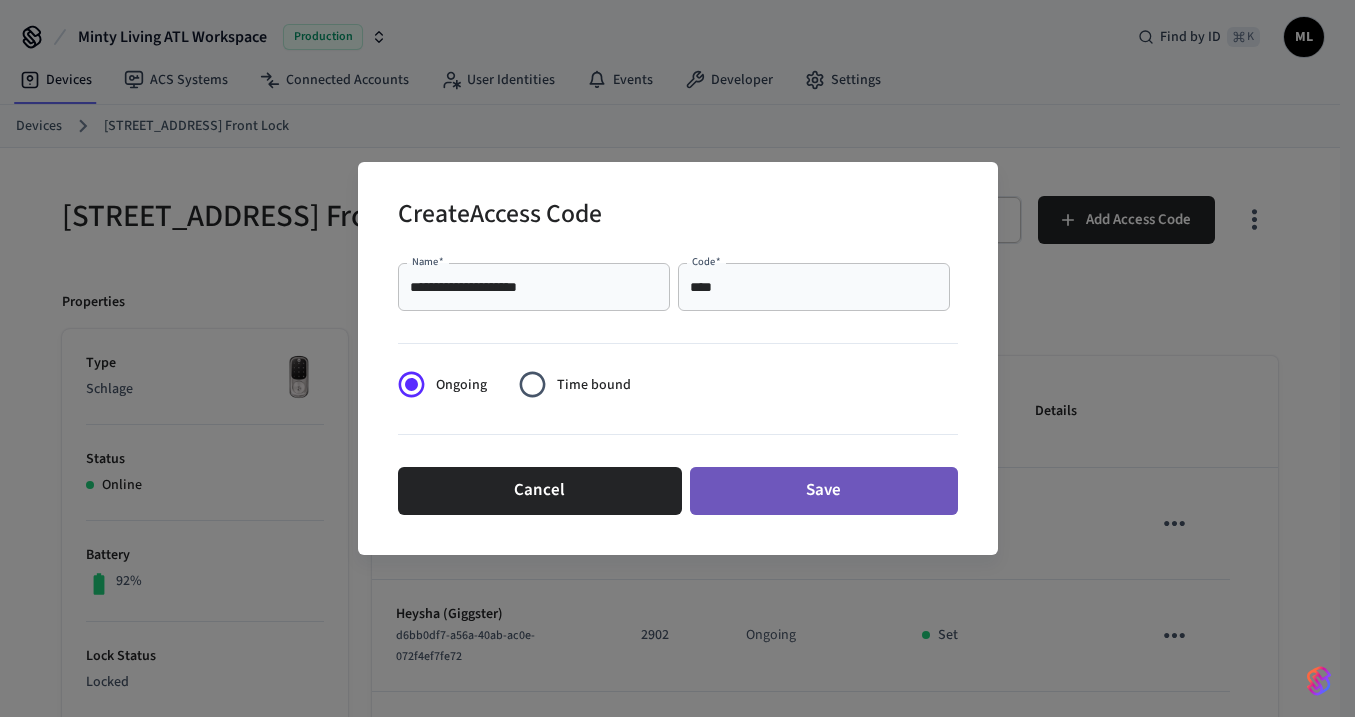 click on "Save" at bounding box center [824, 491] 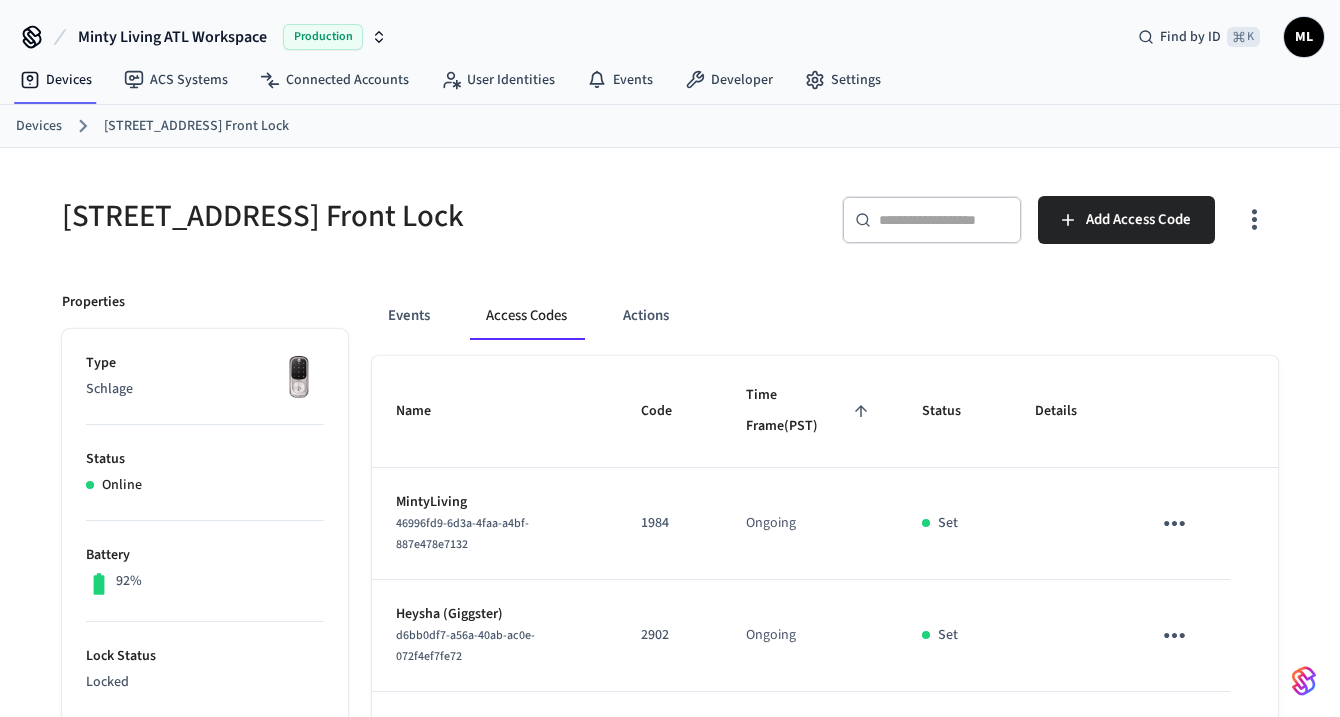 click on "Devices" at bounding box center (39, 126) 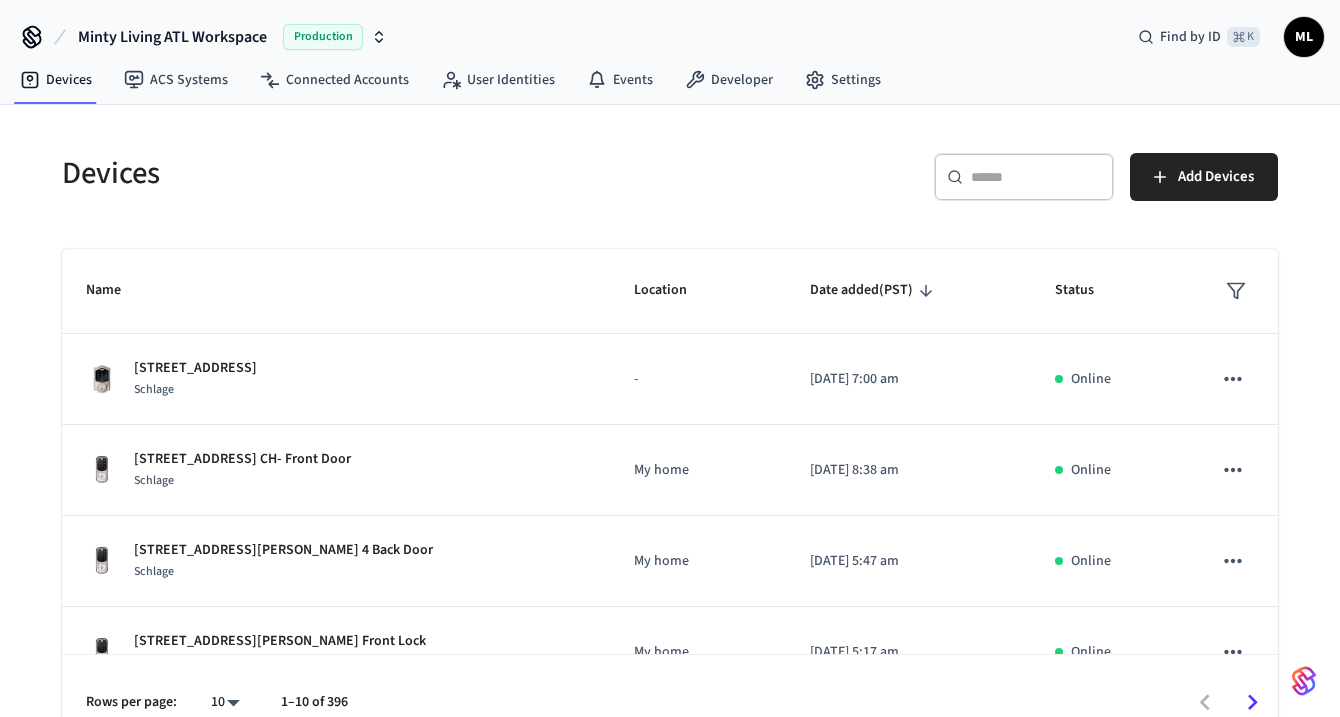 click at bounding box center [1036, 177] 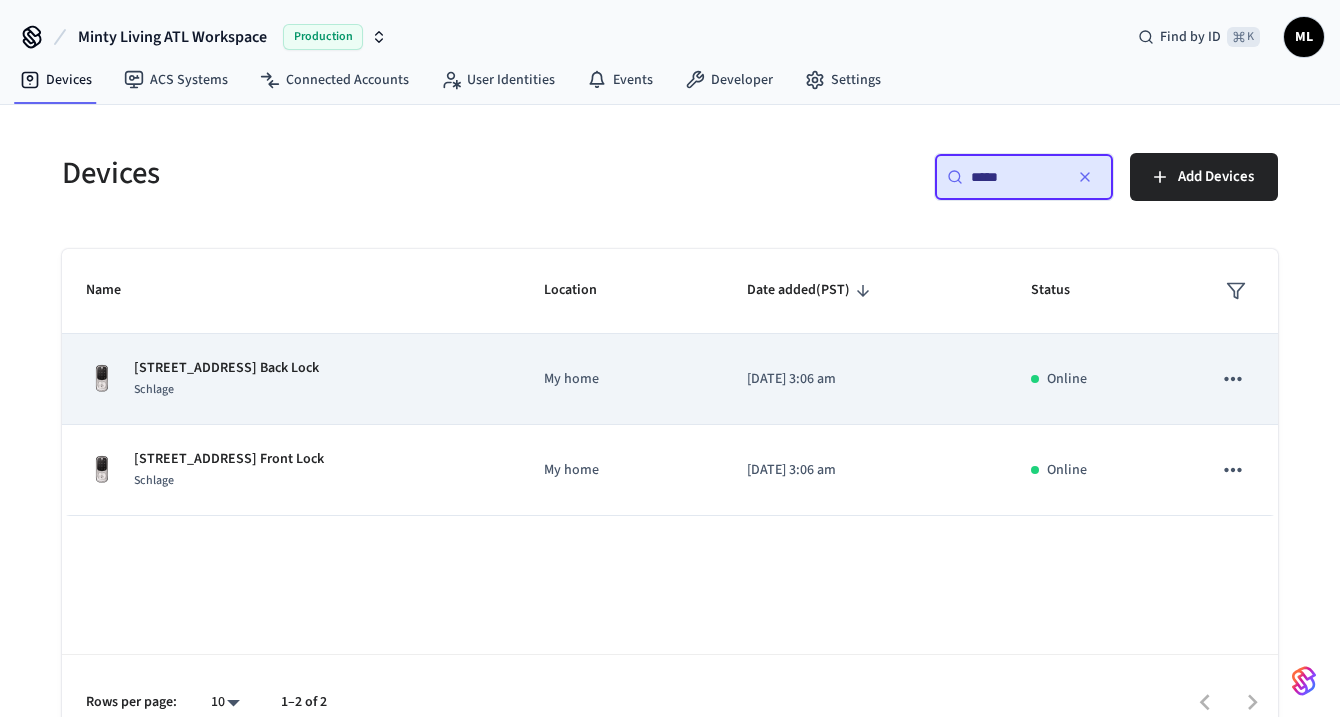 type on "****" 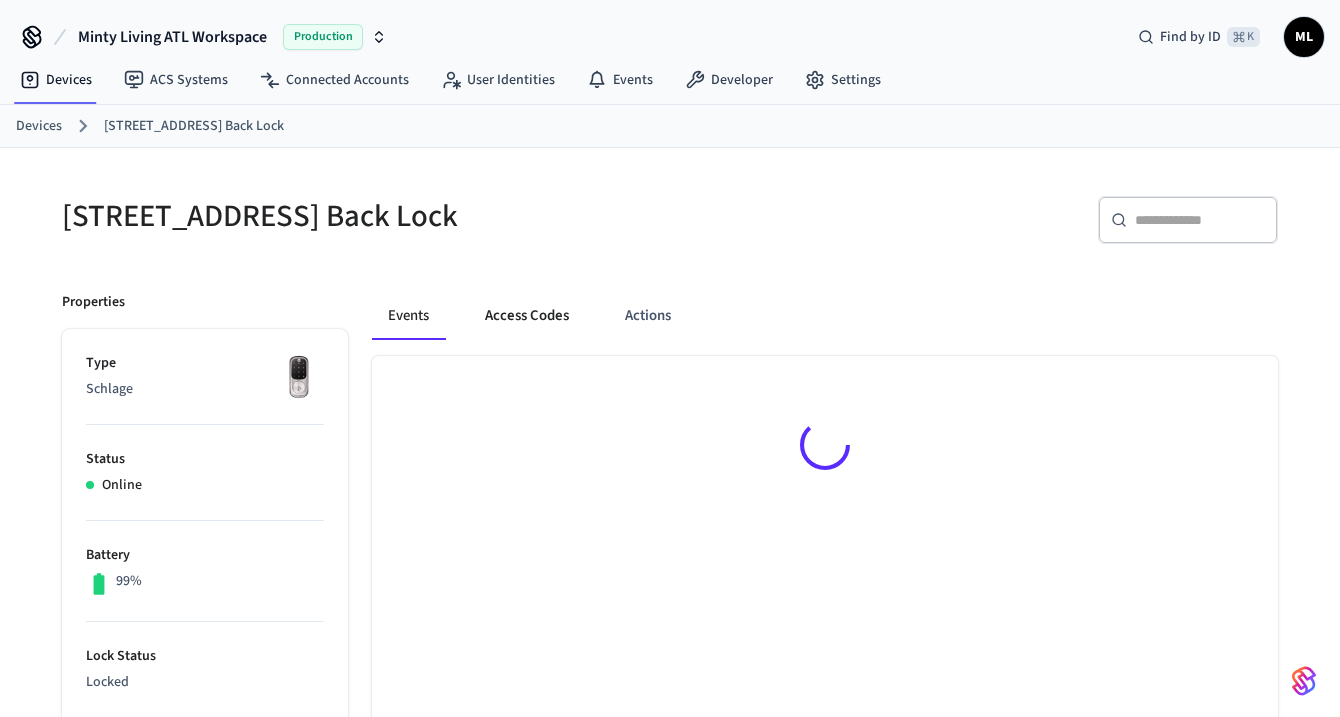 click on "Access Codes" at bounding box center (527, 316) 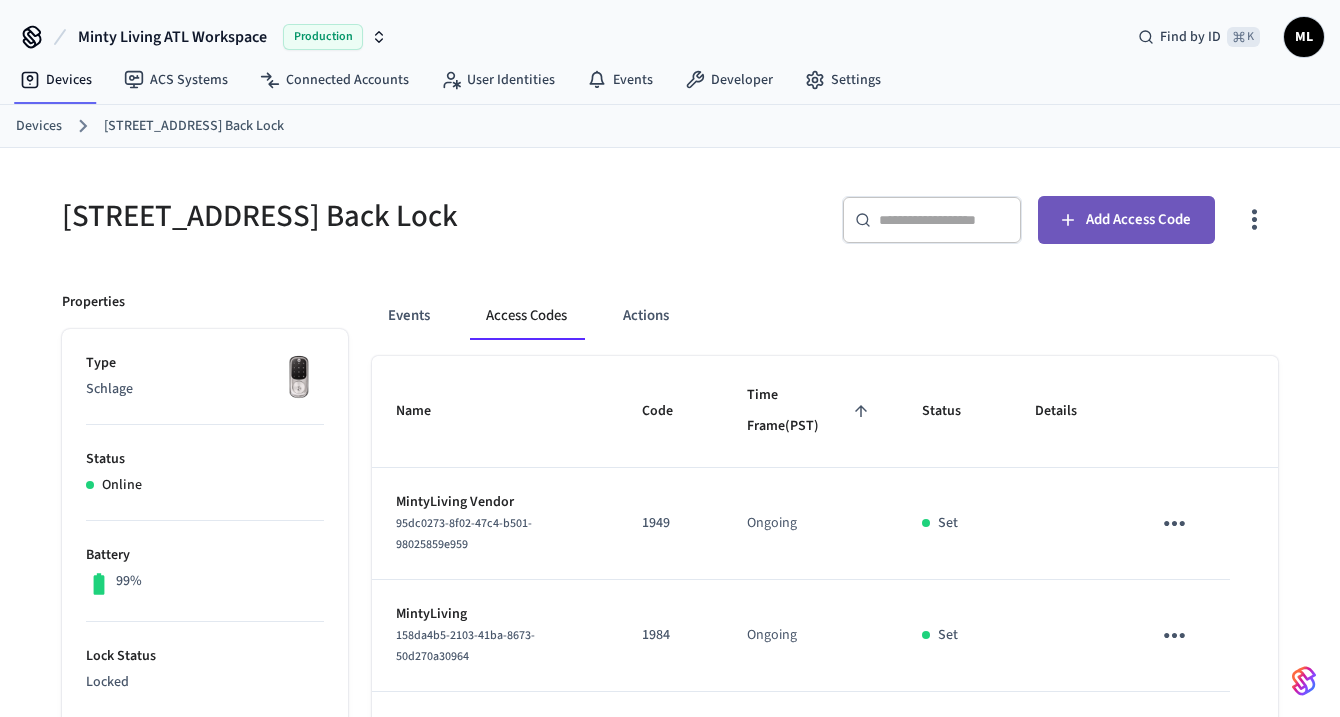 click on "Add Access Code" at bounding box center [1138, 220] 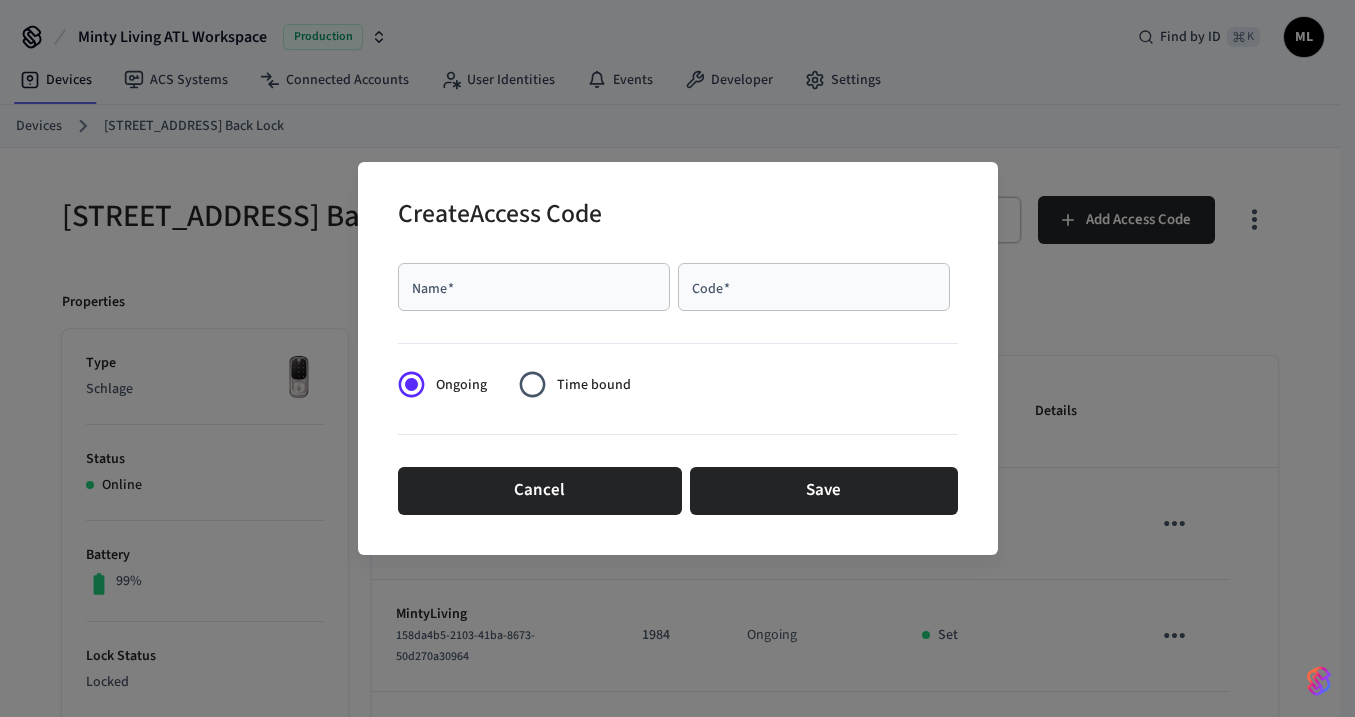 click on "Name   *" at bounding box center [534, 287] 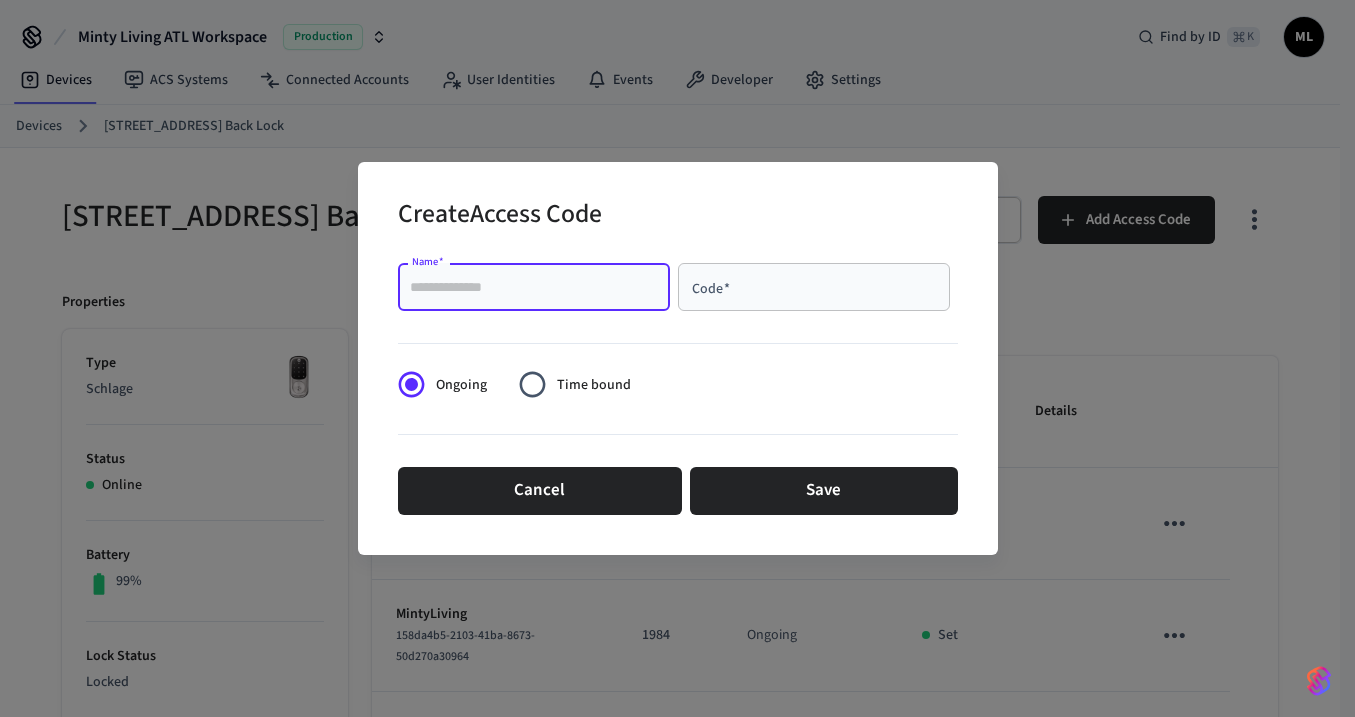 paste on "**********" 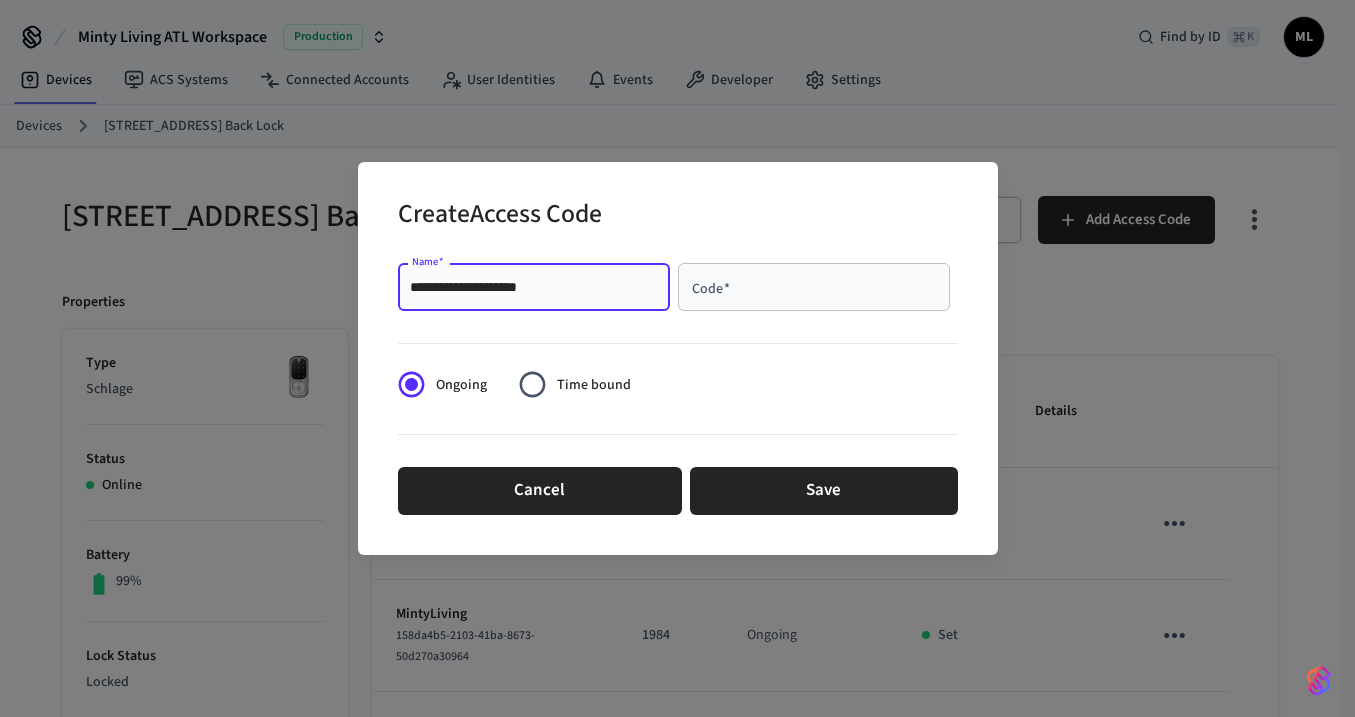 type on "**********" 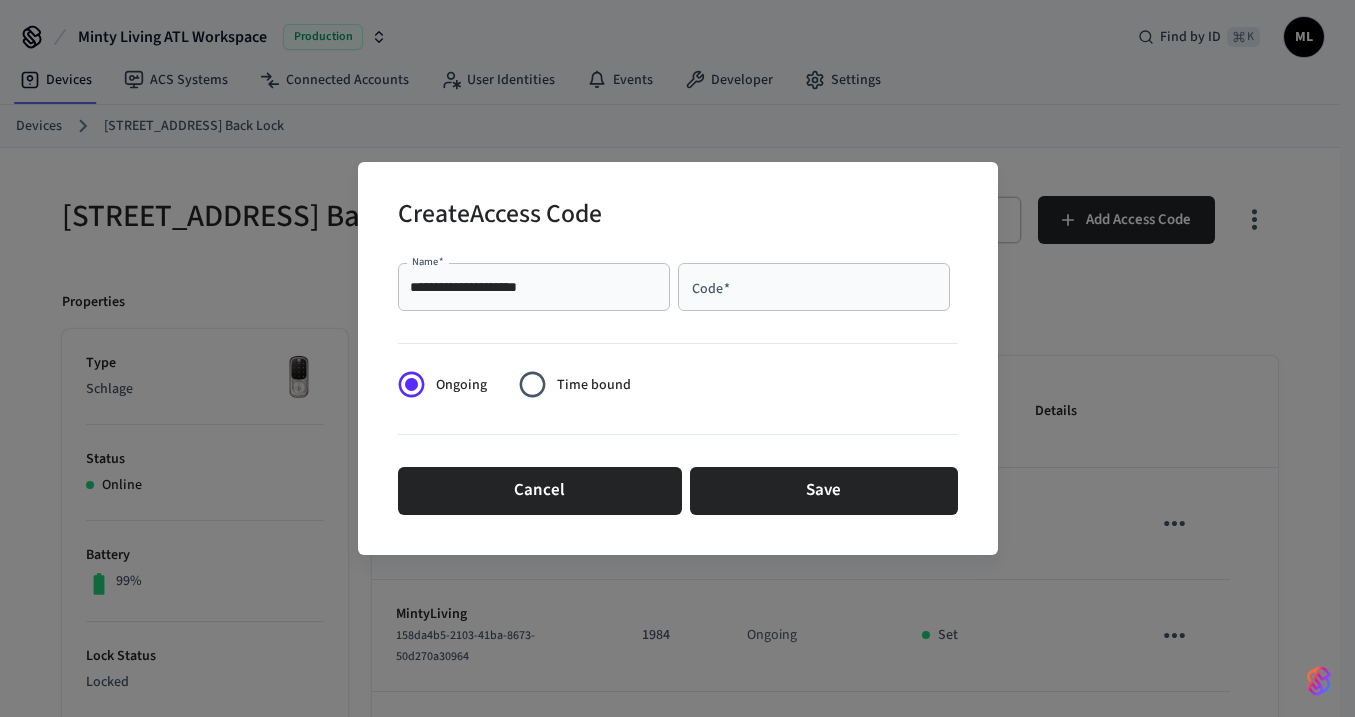 click on "Code   *" at bounding box center (814, 287) 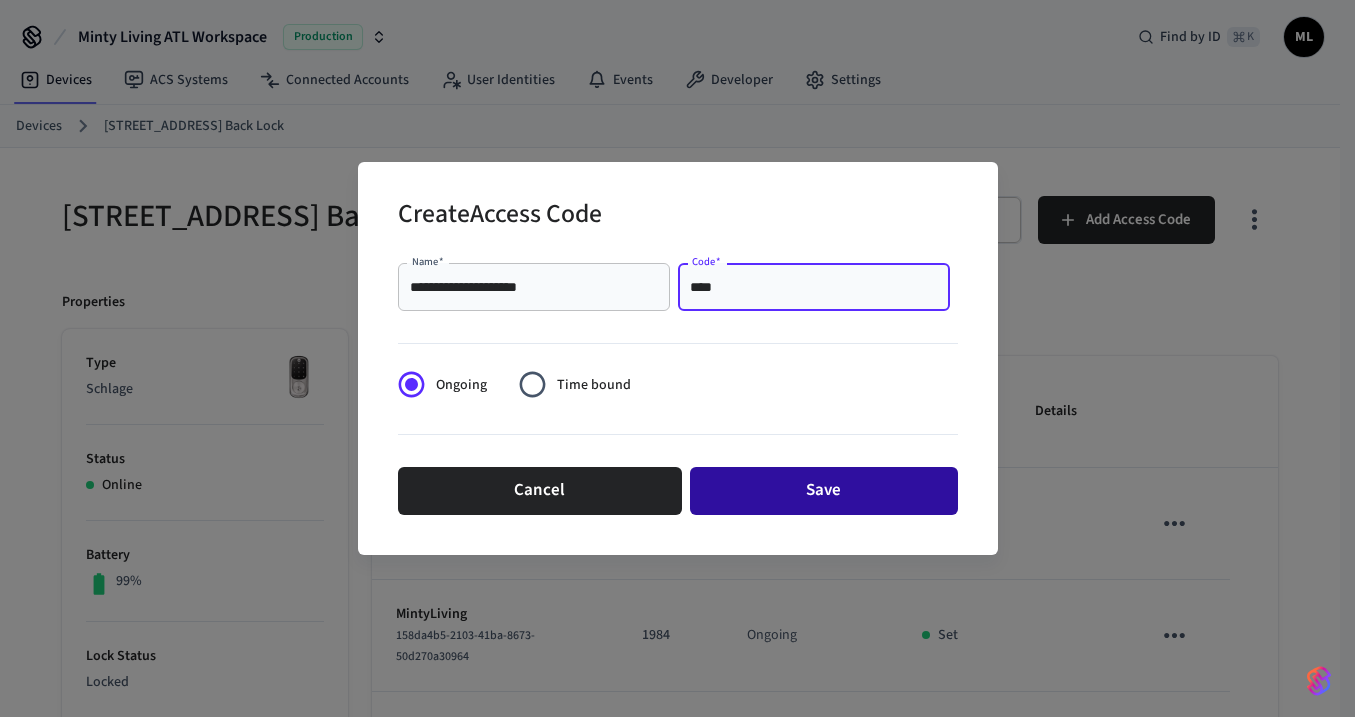 type on "****" 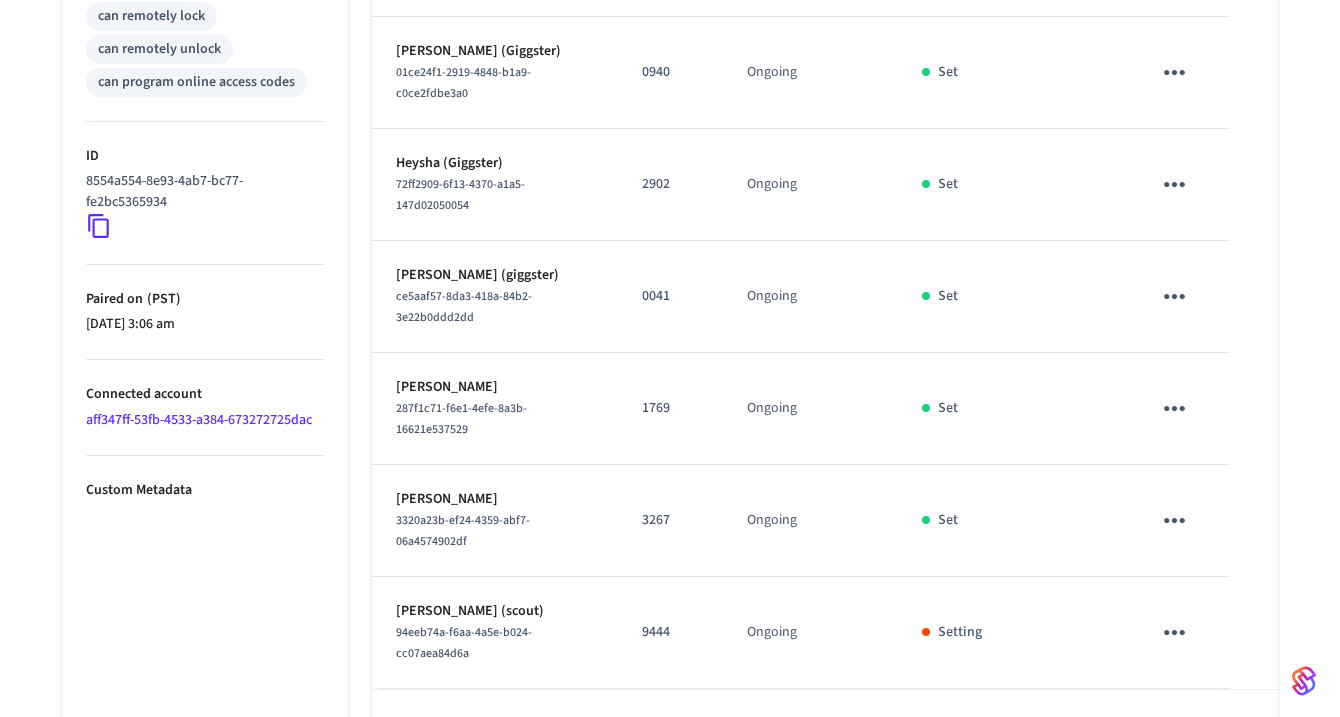 scroll, scrollTop: 968, scrollLeft: 0, axis: vertical 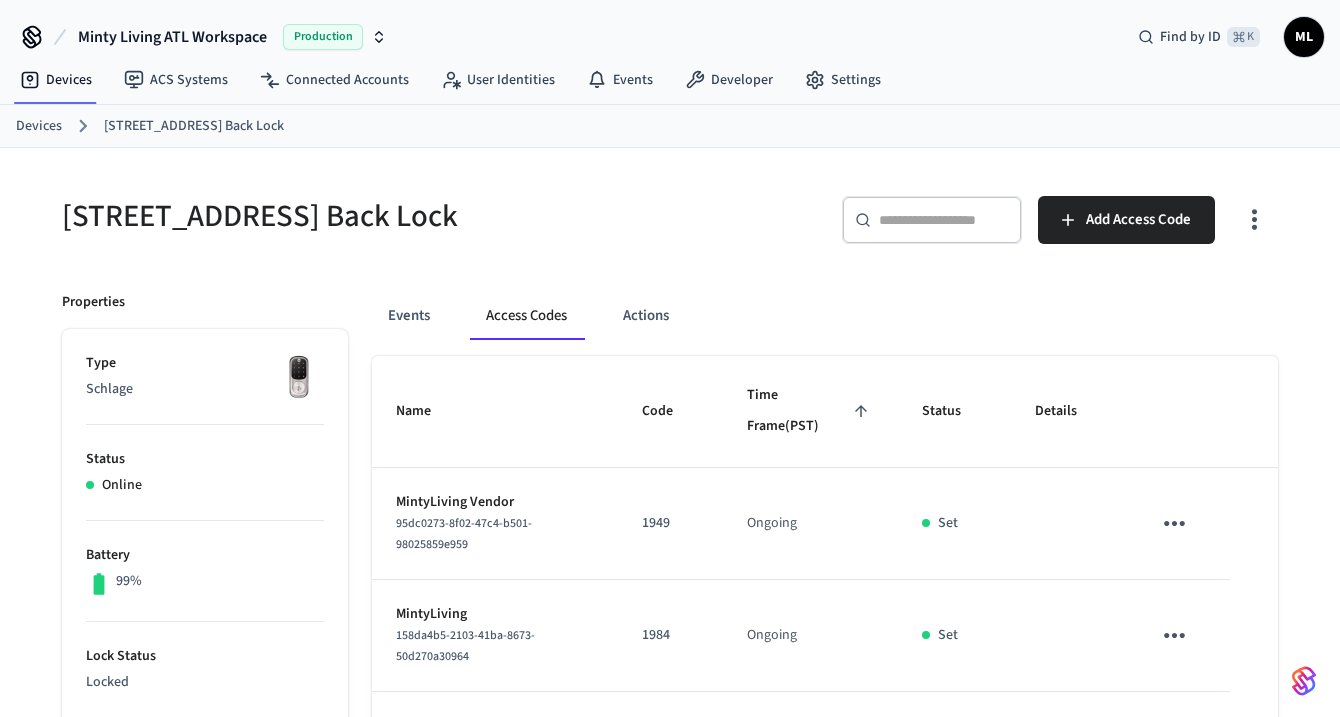 click on "Devices" at bounding box center [39, 126] 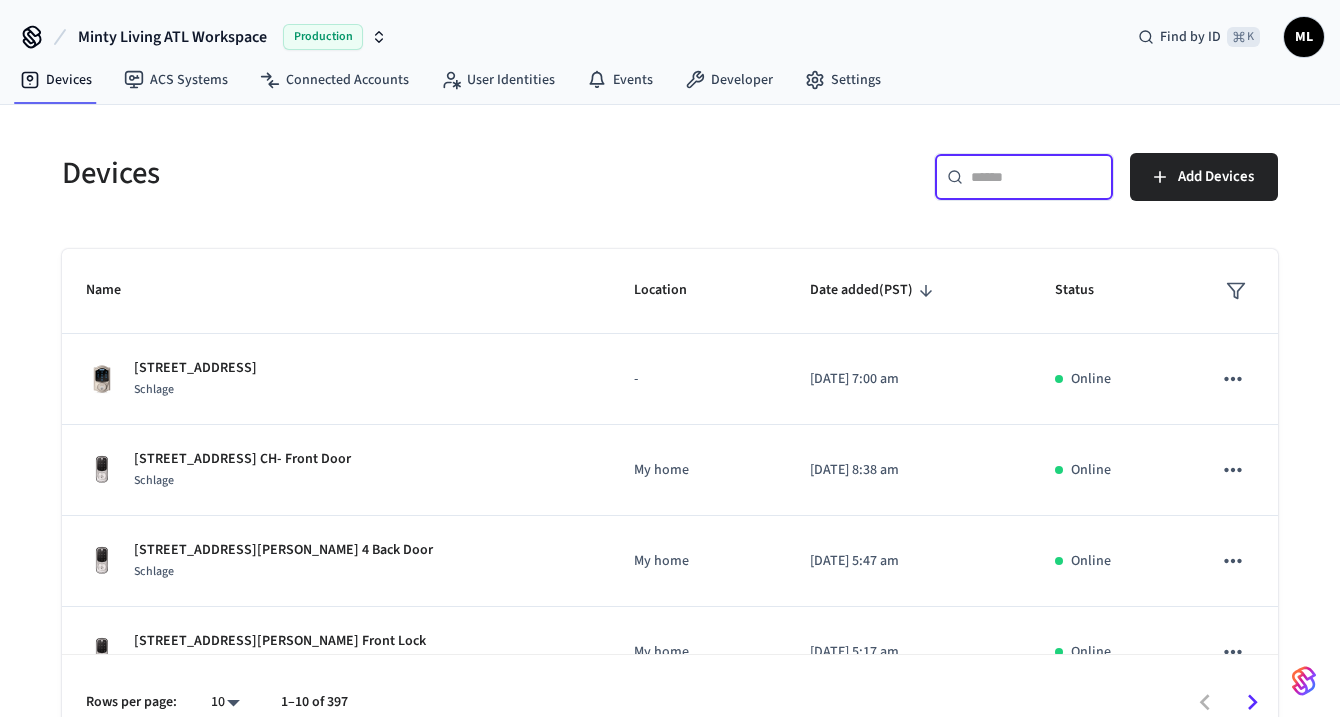 click at bounding box center (1036, 177) 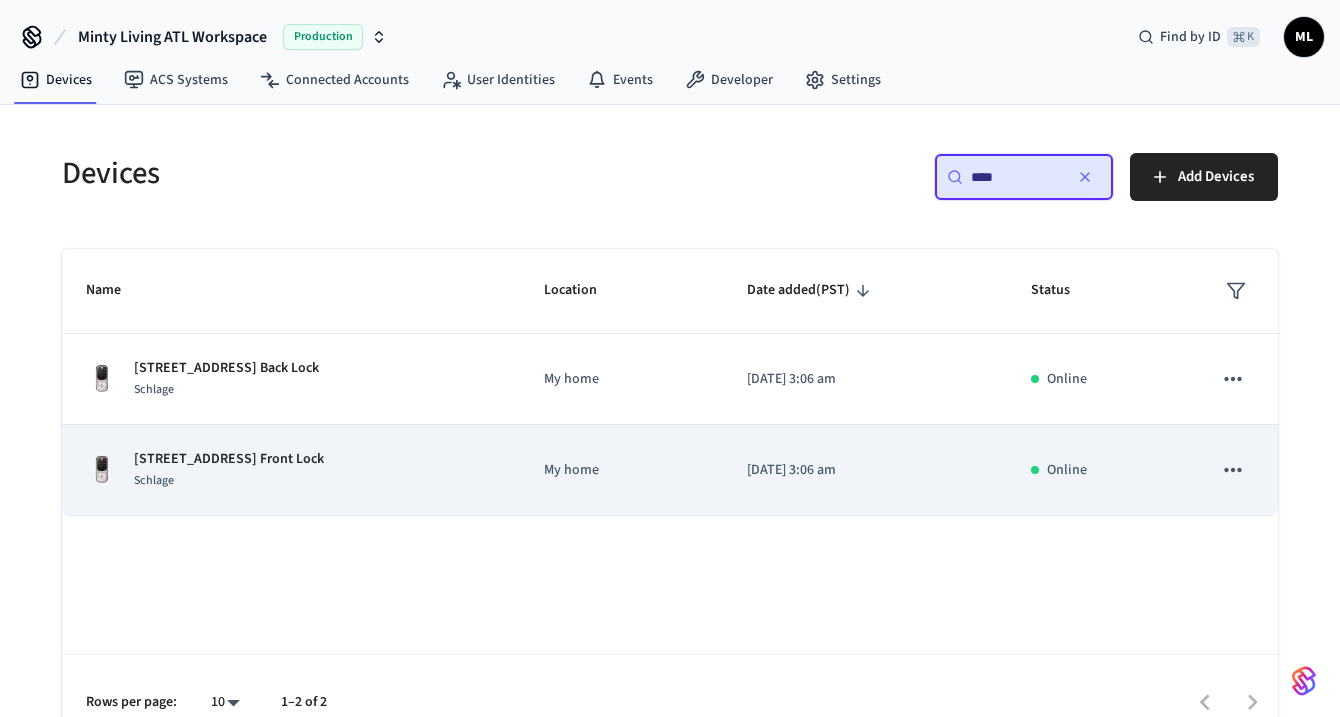 type on "****" 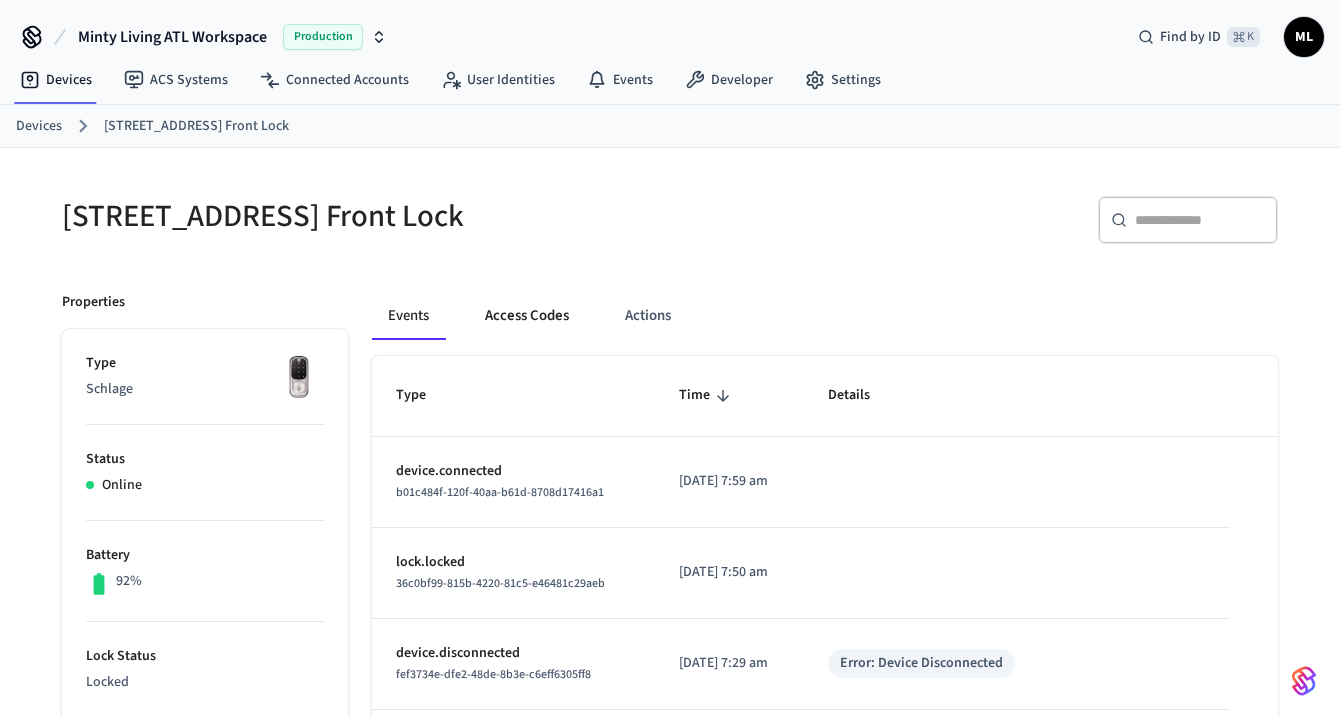 click on "Access Codes" at bounding box center (527, 316) 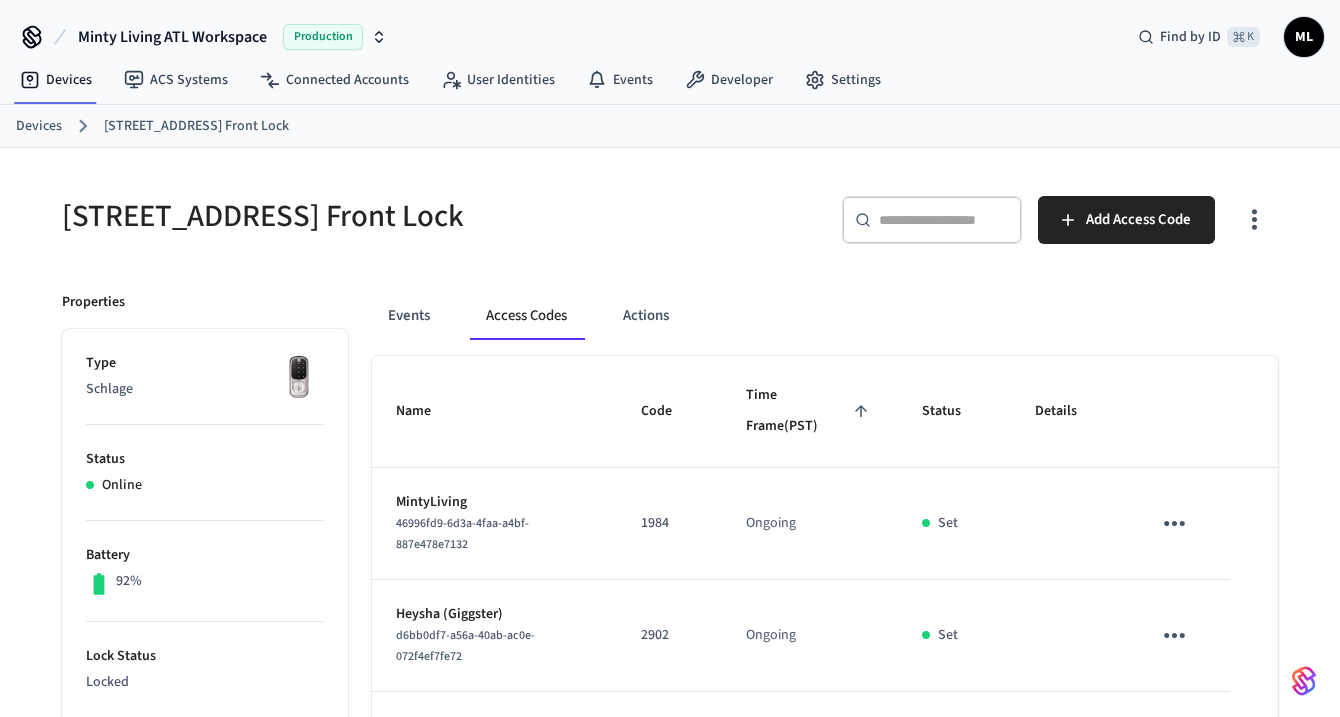scroll, scrollTop: 712, scrollLeft: 0, axis: vertical 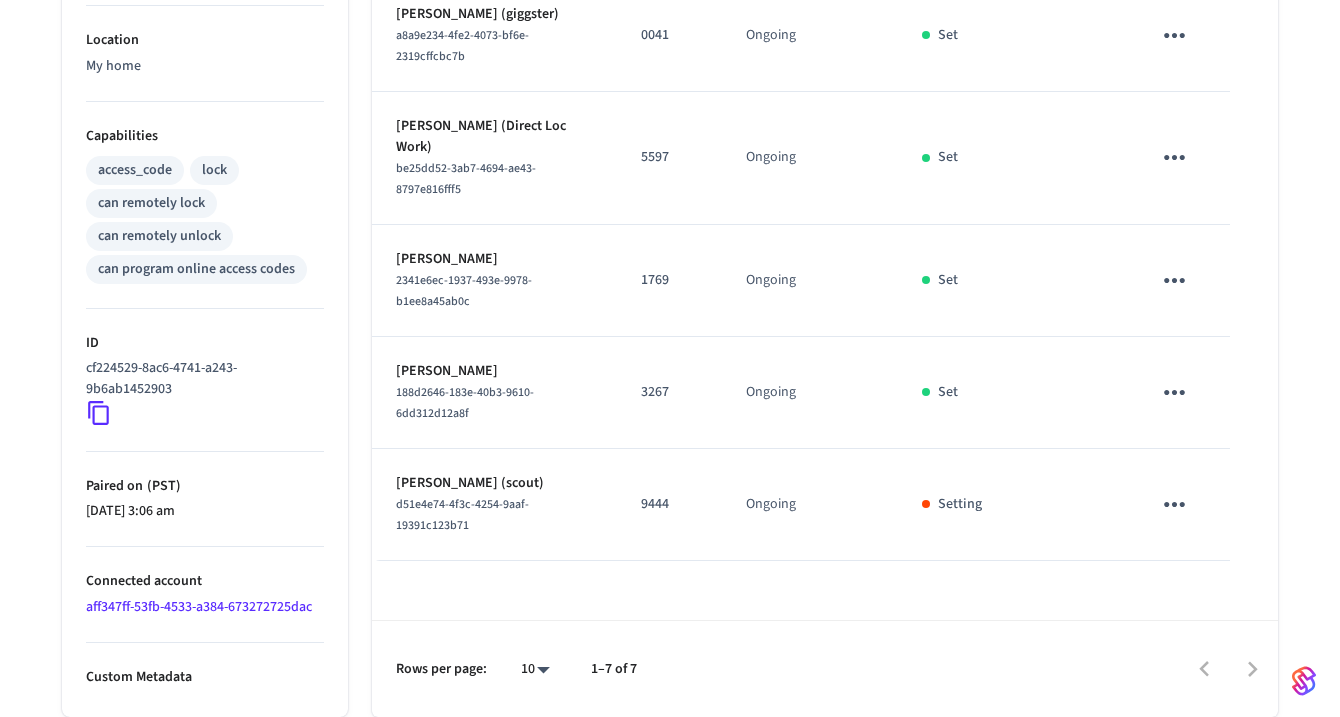 click on "3267" at bounding box center (669, 392) 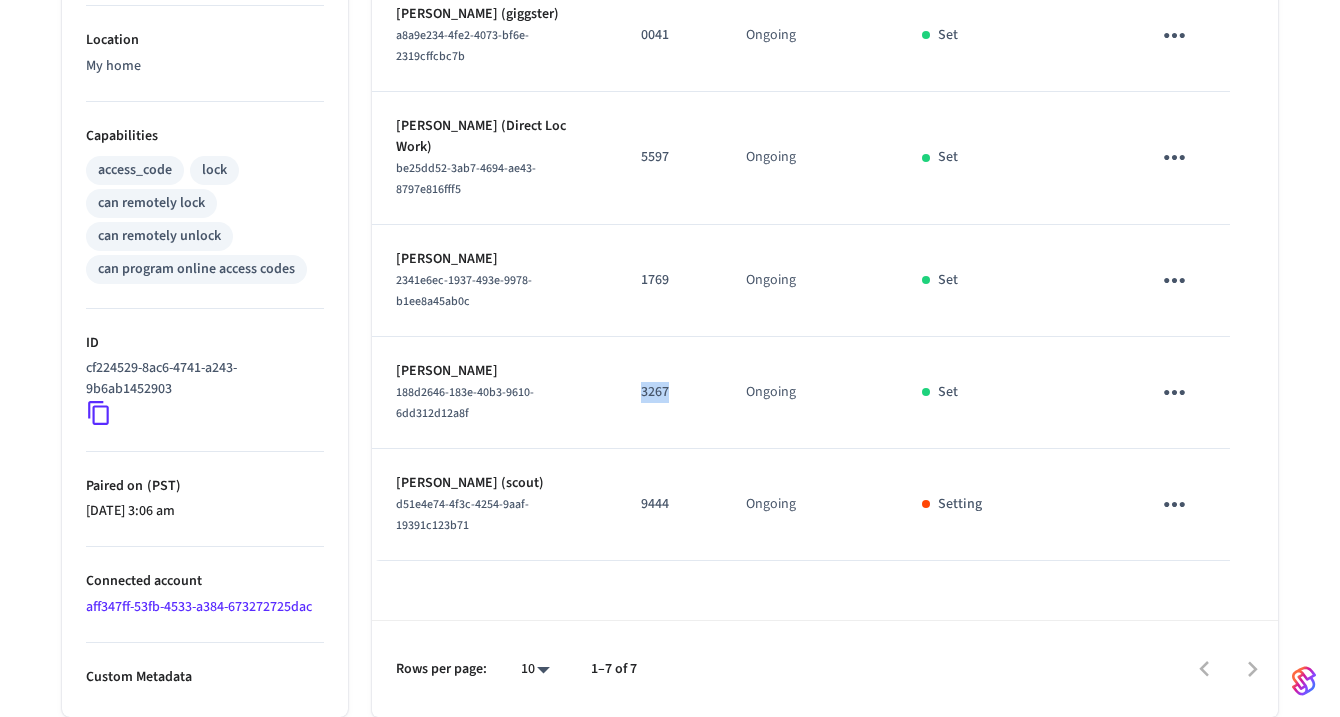 click on "3267" at bounding box center [669, 392] 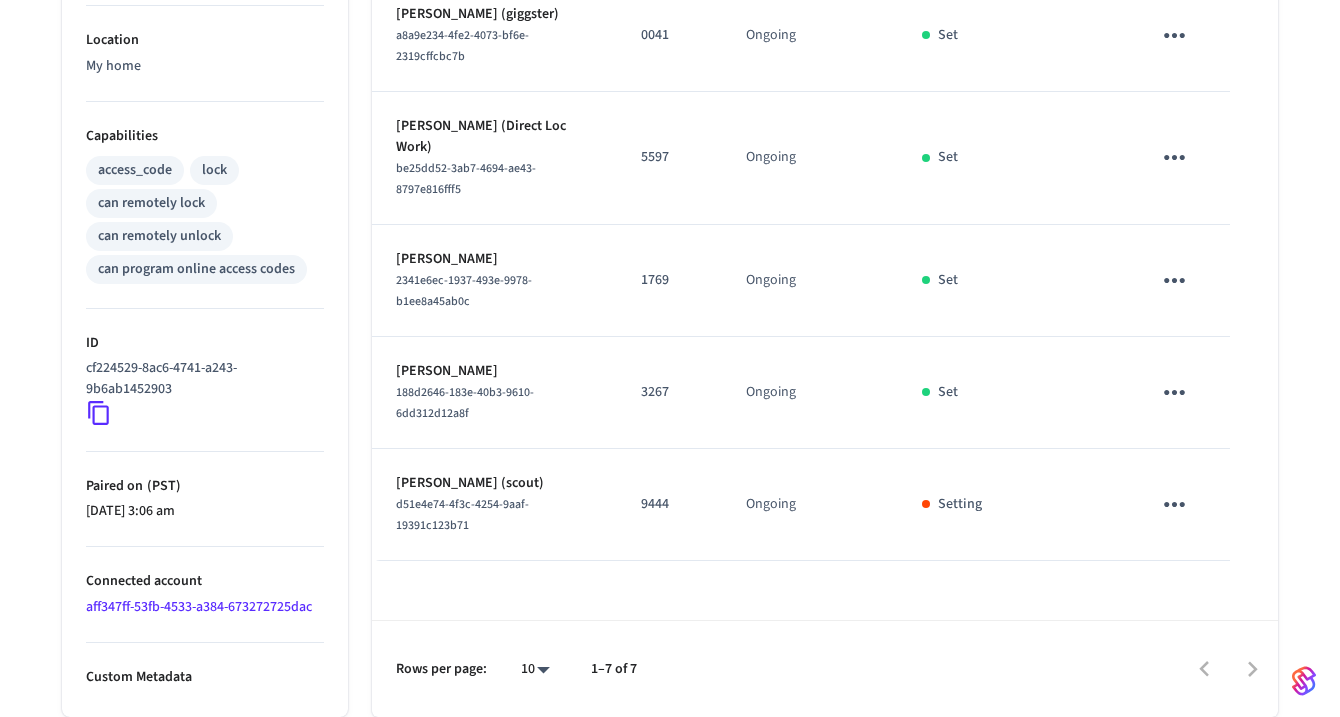 drag, startPoint x: 759, startPoint y: 553, endPoint x: 787, endPoint y: 546, distance: 28.86174 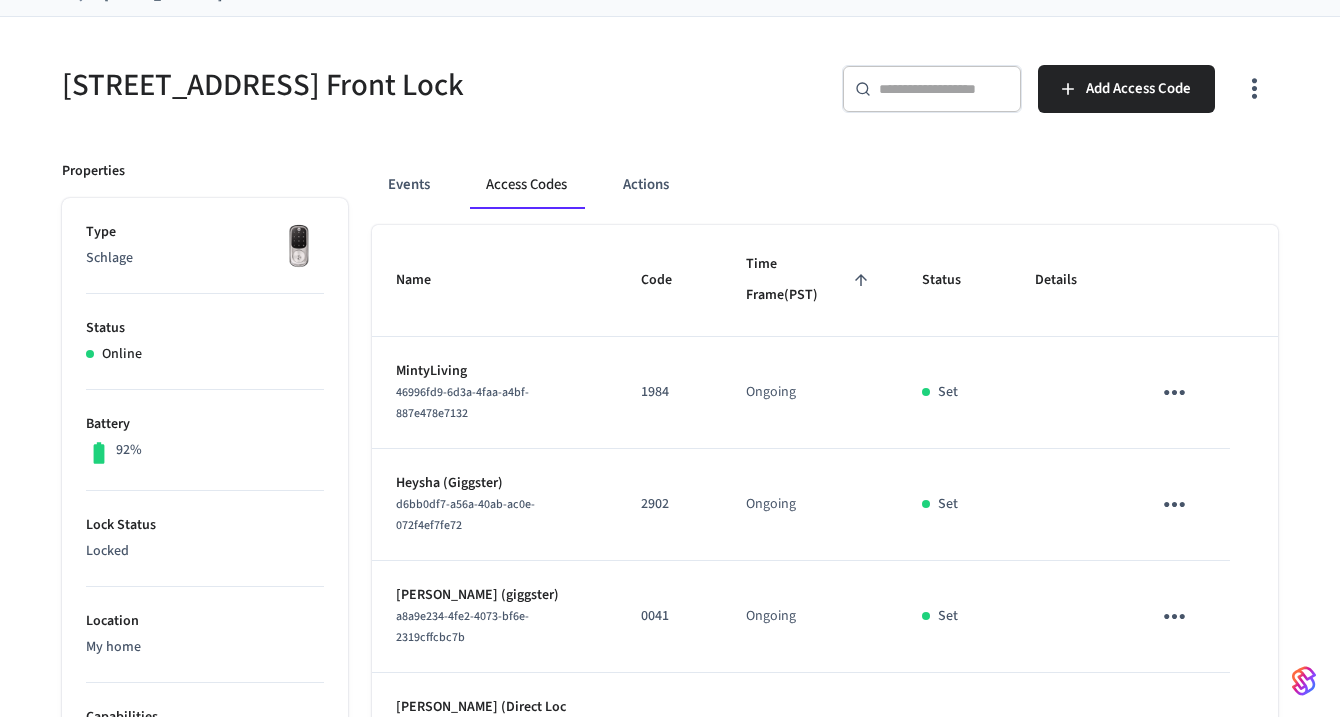 scroll, scrollTop: 0, scrollLeft: 0, axis: both 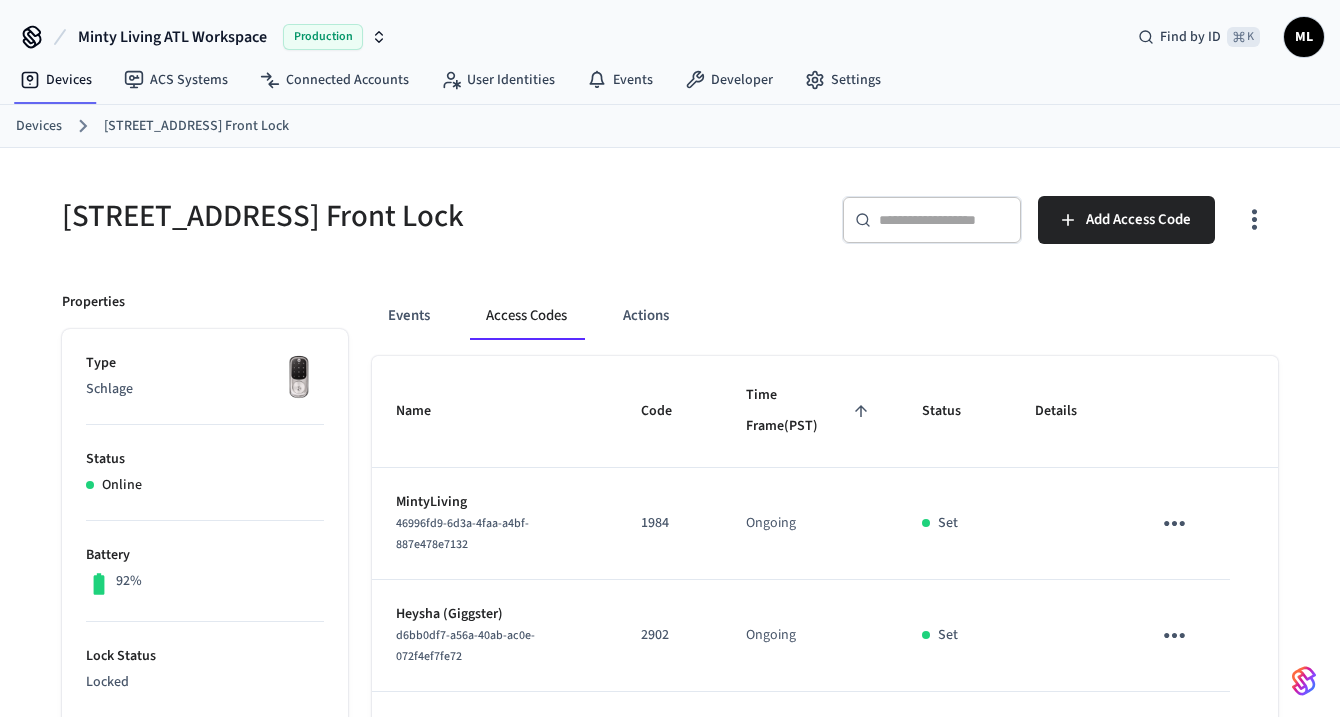 click on "Devices" at bounding box center [39, 126] 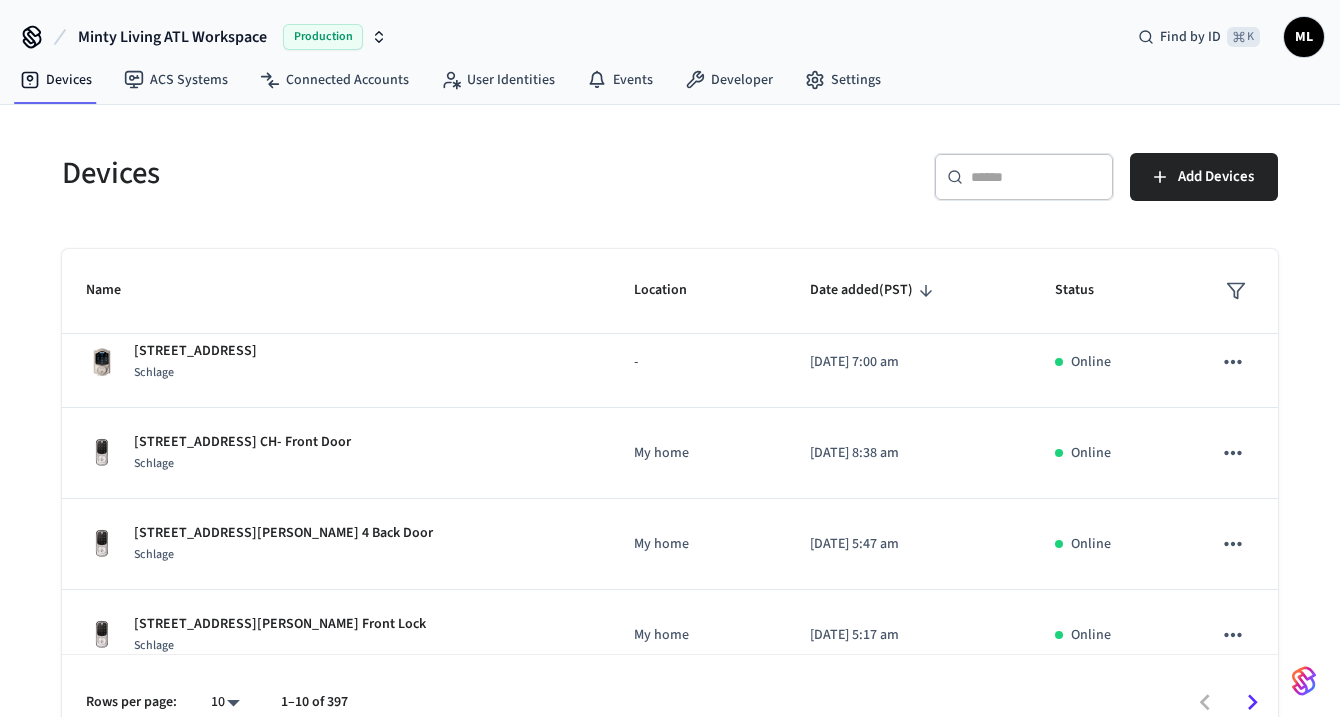 scroll, scrollTop: 0, scrollLeft: 0, axis: both 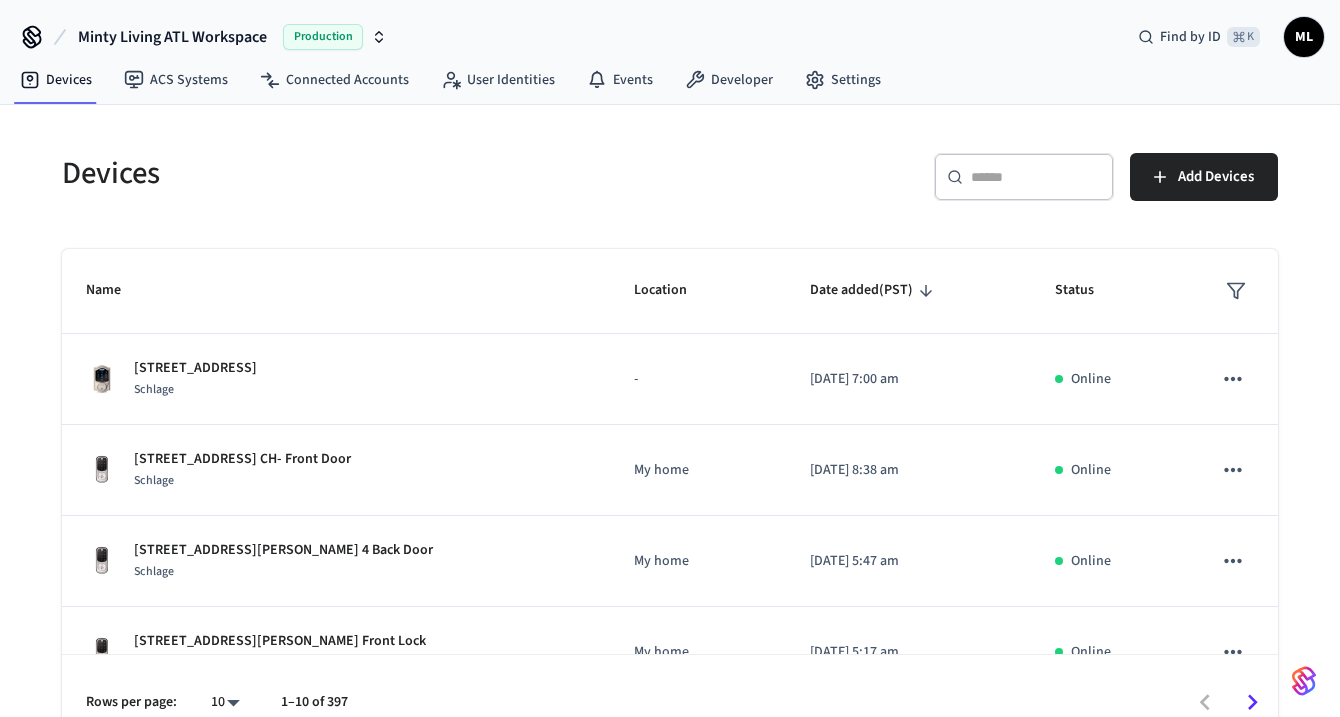 click on "​ ​" at bounding box center [1024, 177] 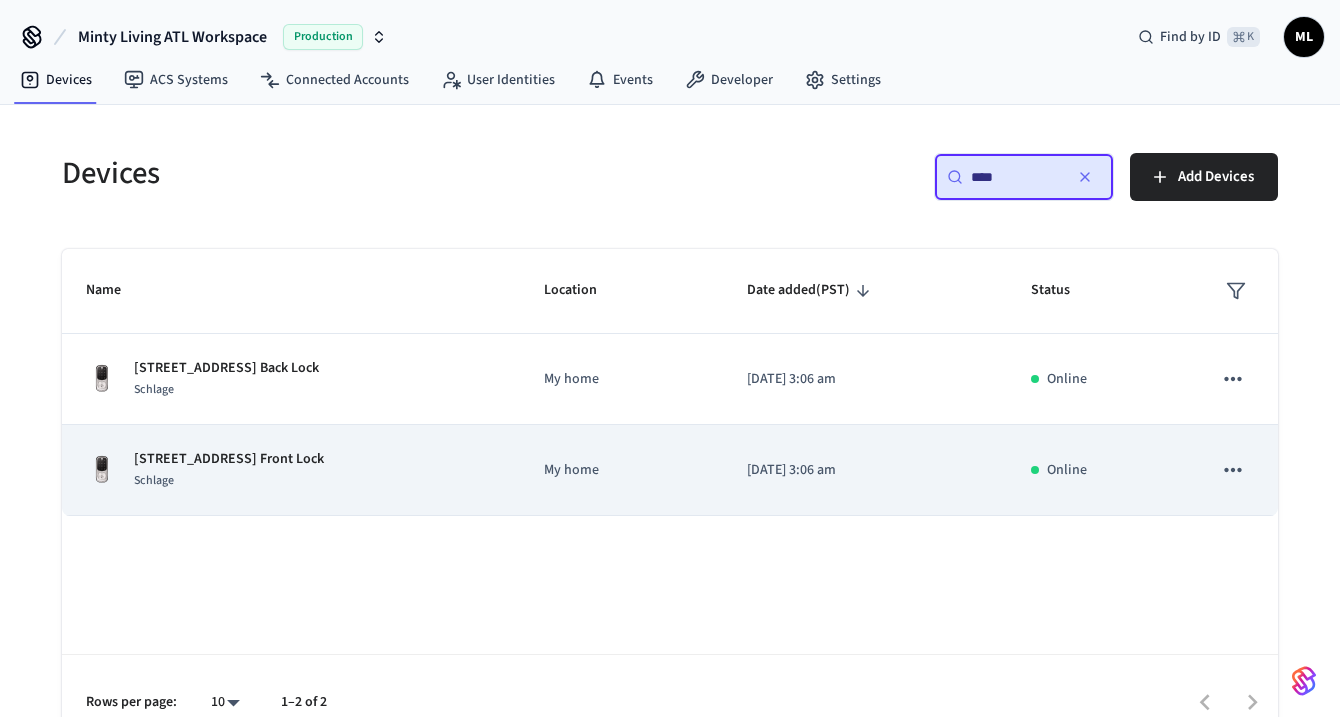 type on "****" 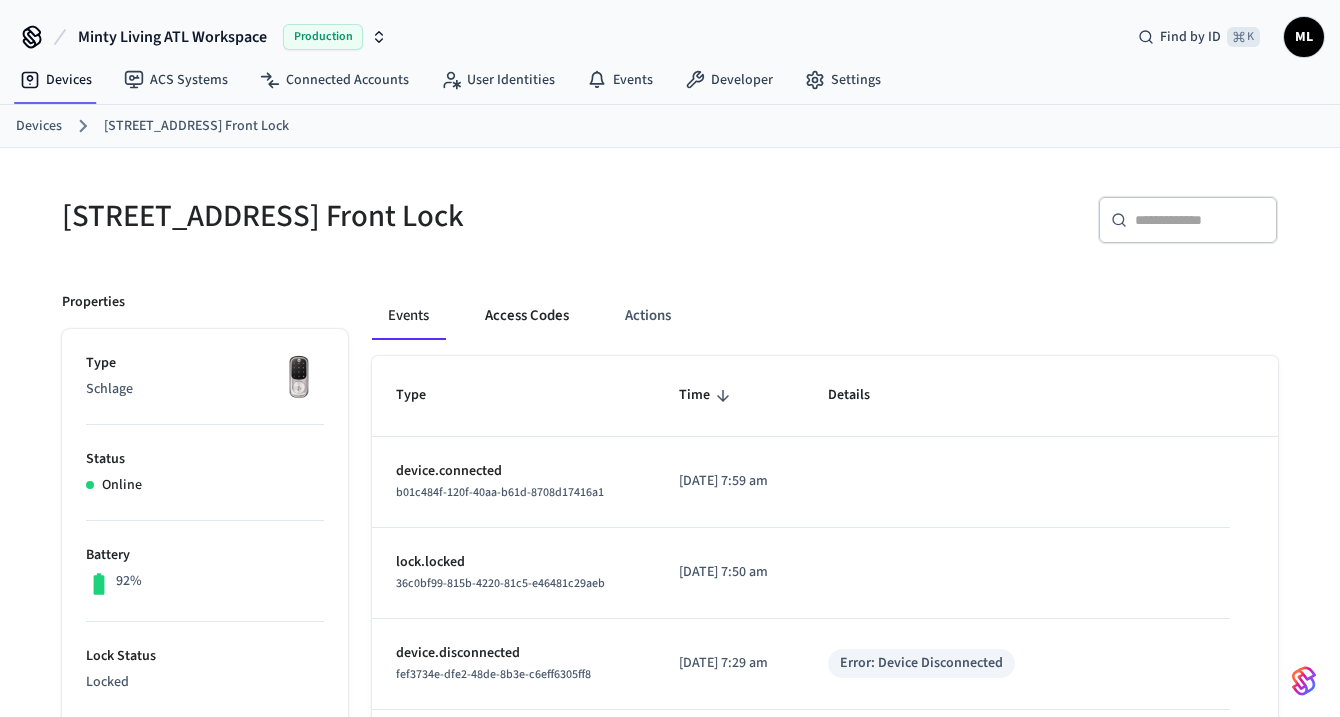 click on "Access Codes" at bounding box center (527, 316) 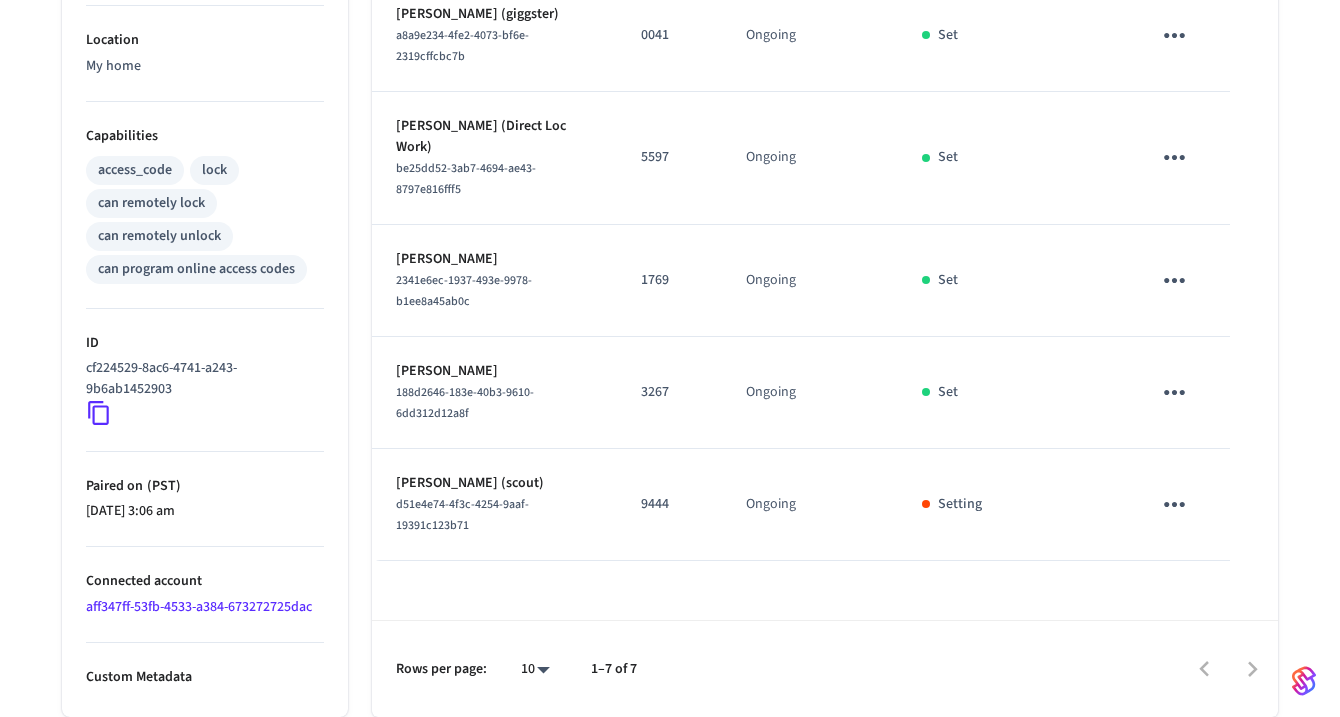 scroll, scrollTop: 0, scrollLeft: 0, axis: both 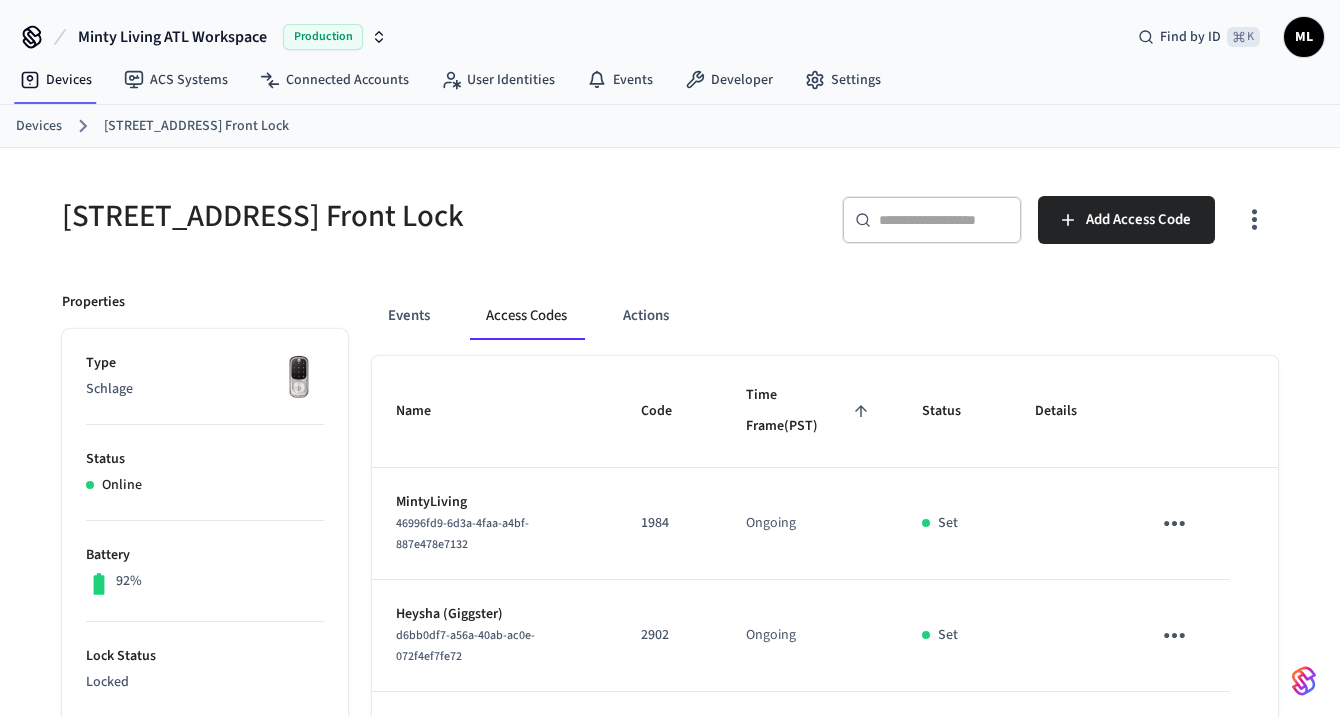 click on "Devices [STREET_ADDRESS] Front Lock" at bounding box center [678, 126] 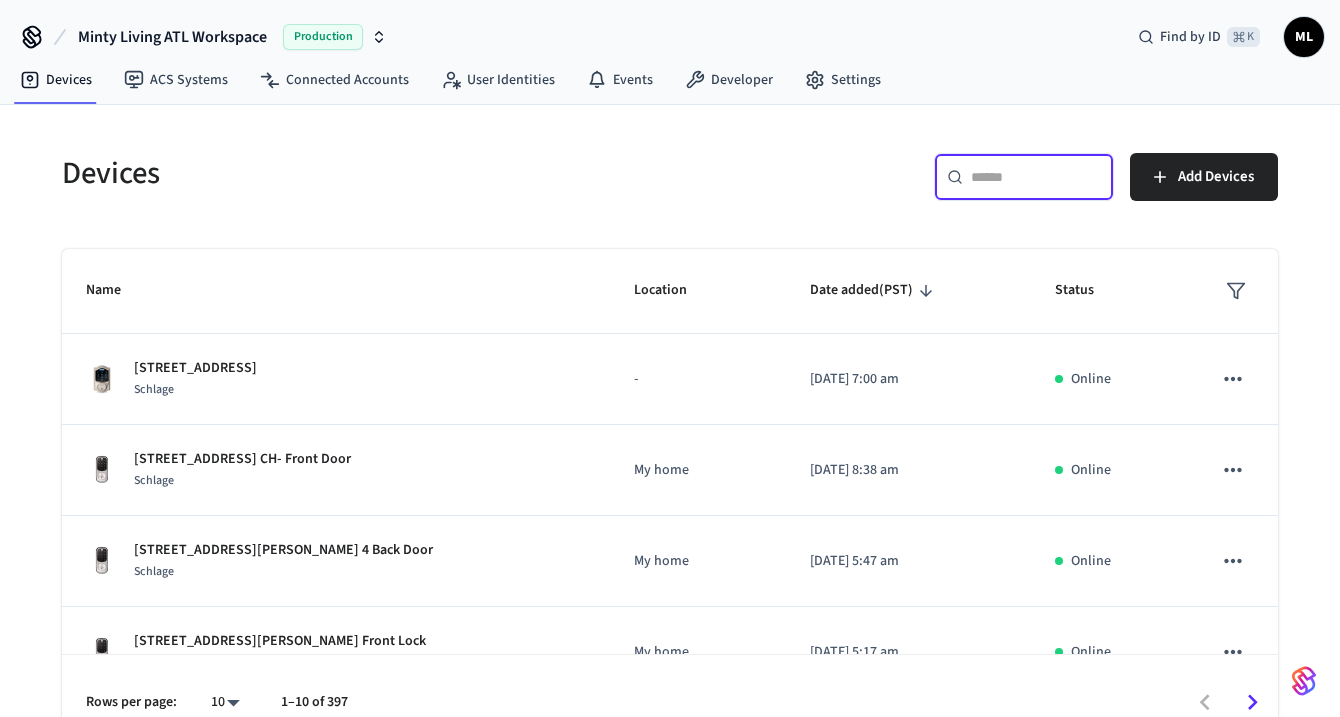click at bounding box center (1036, 177) 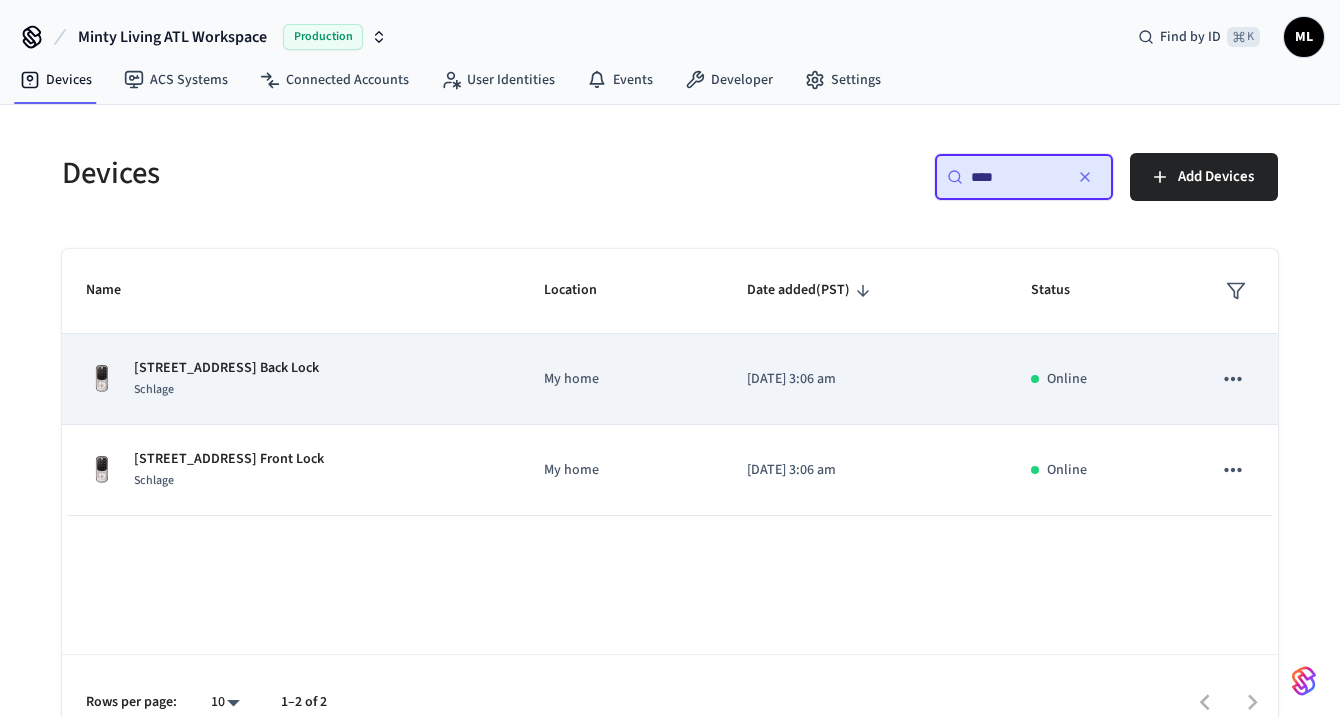 type on "****" 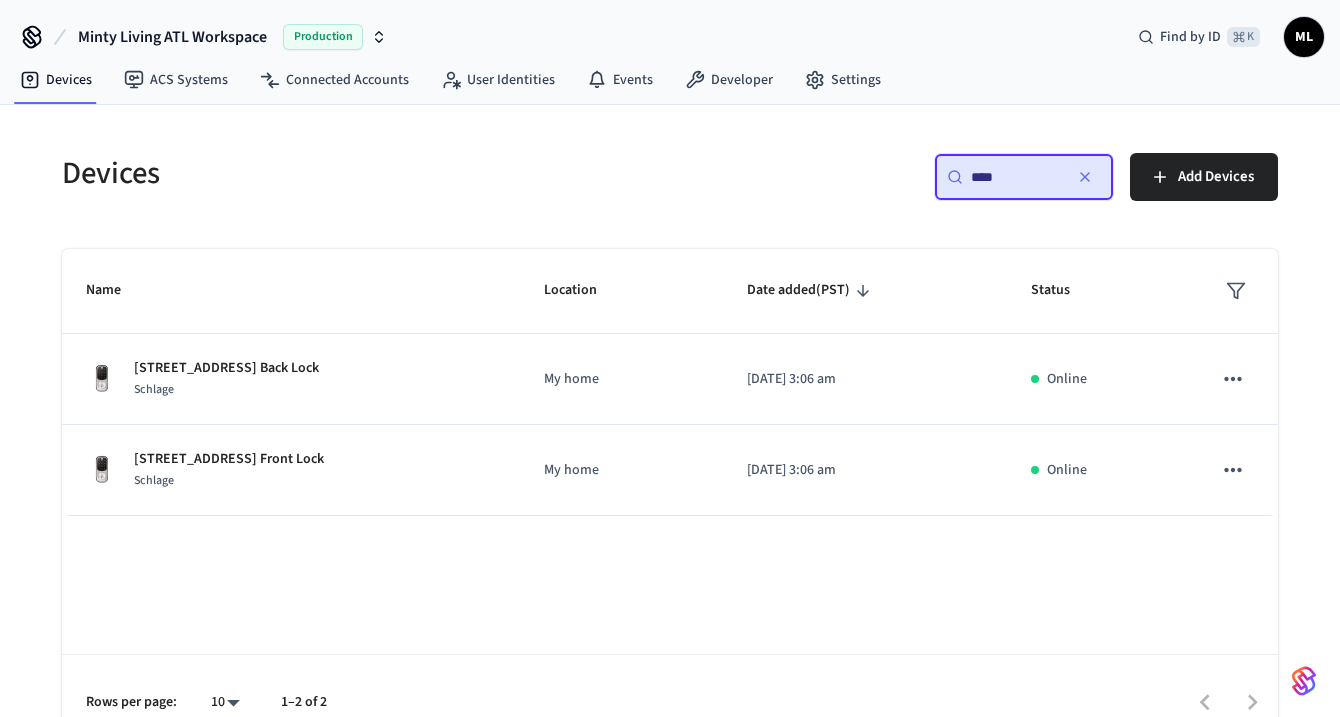 click on "​ **** ​ Add Devices" at bounding box center (968, 173) 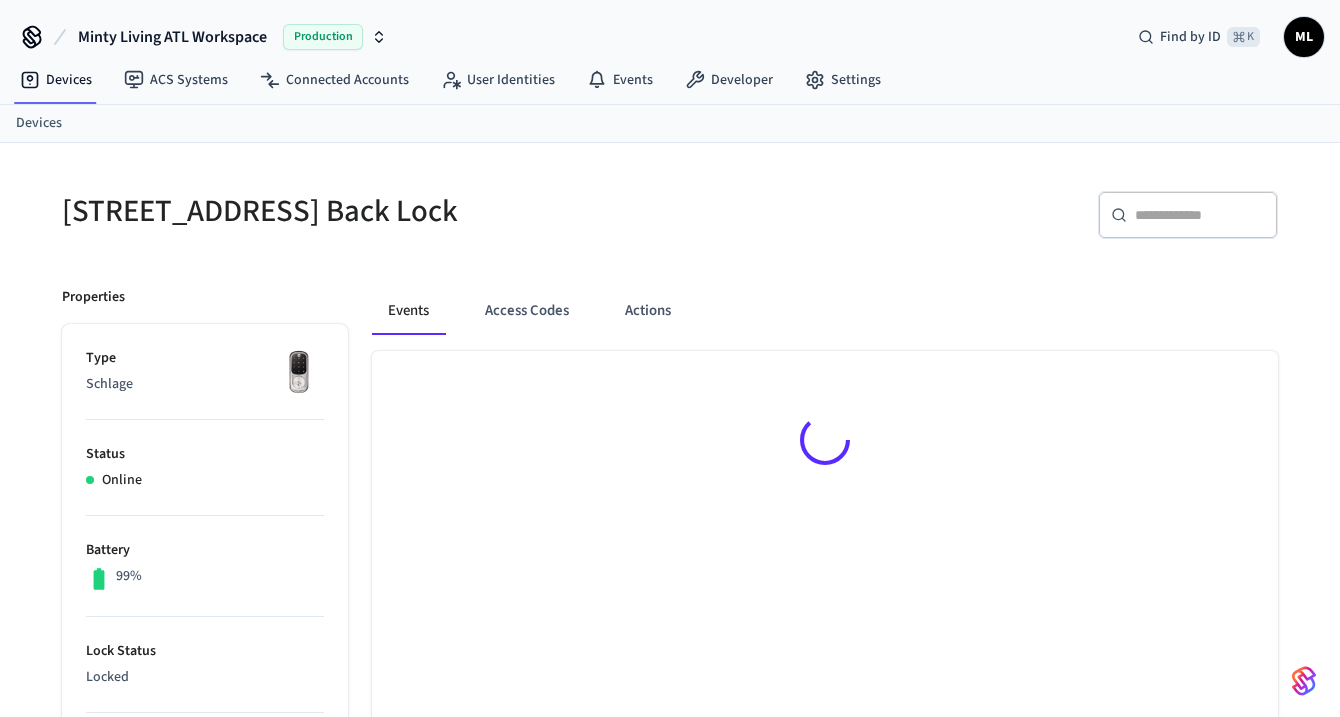 click on "​ ​" at bounding box center (968, 211) 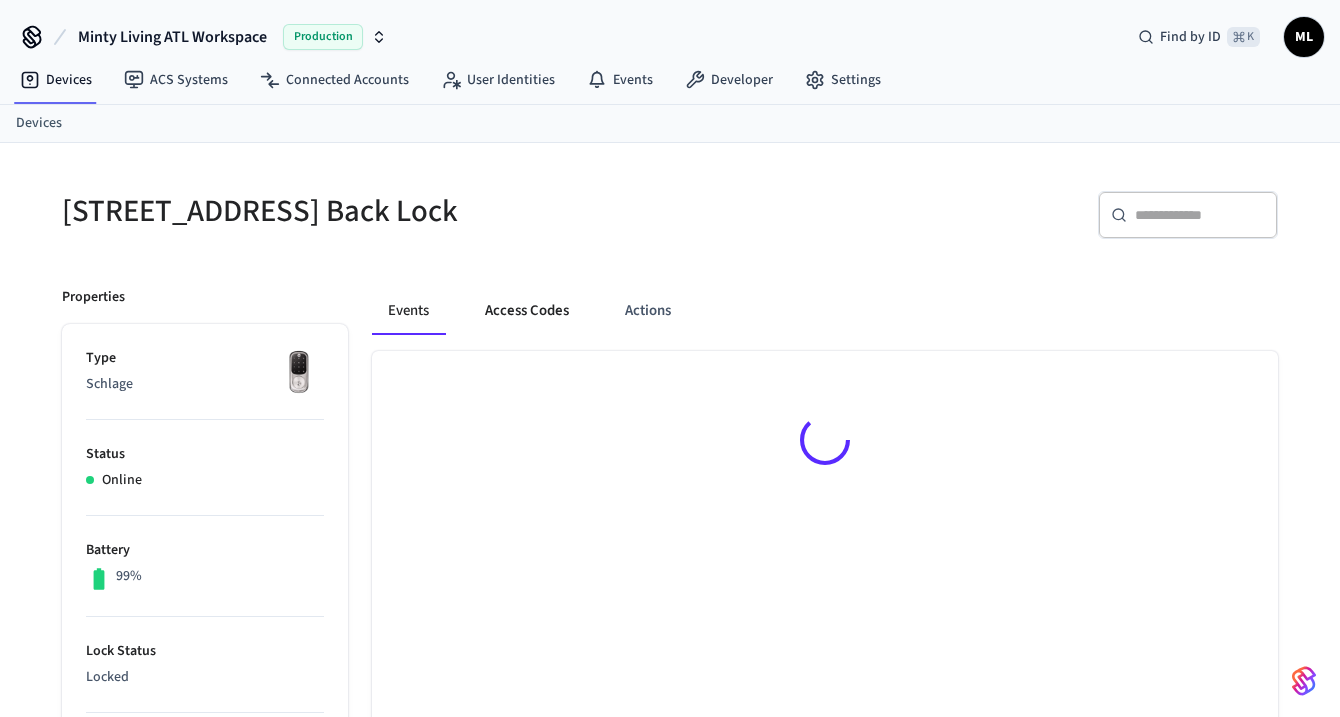 click on "Access Codes" at bounding box center (527, 311) 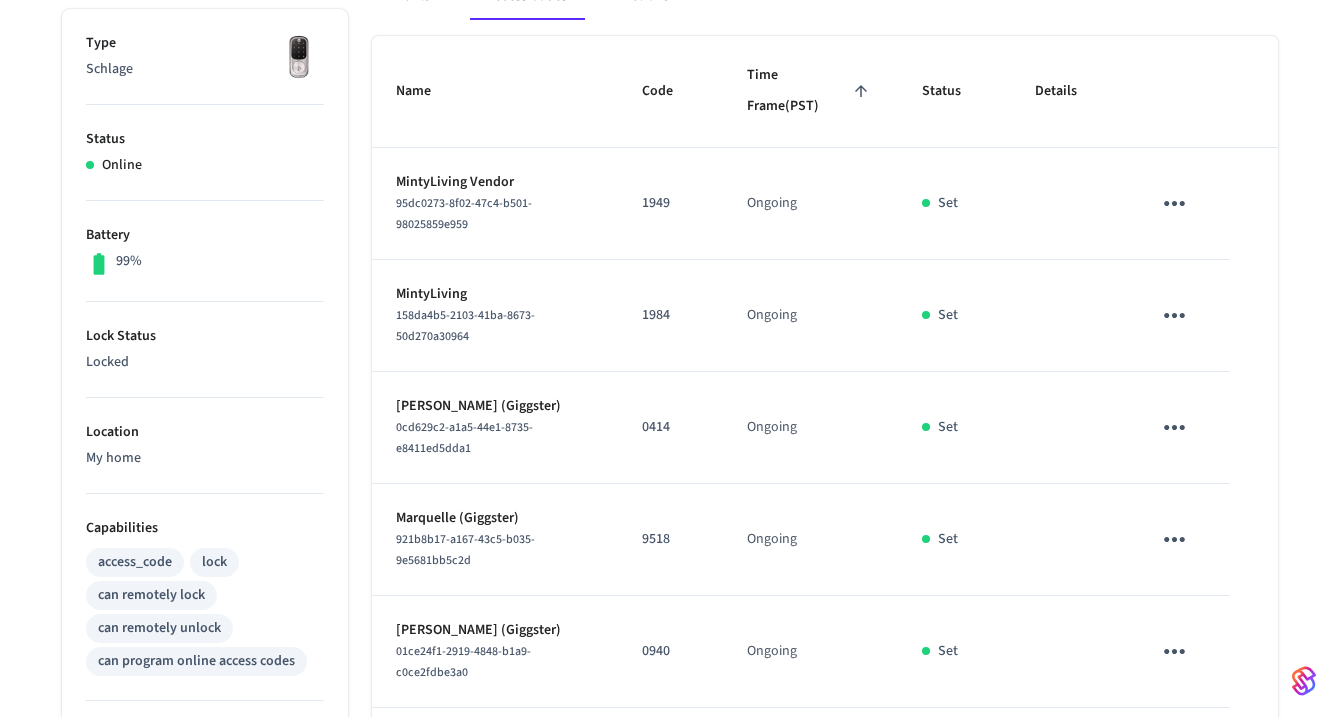 scroll, scrollTop: 0, scrollLeft: 0, axis: both 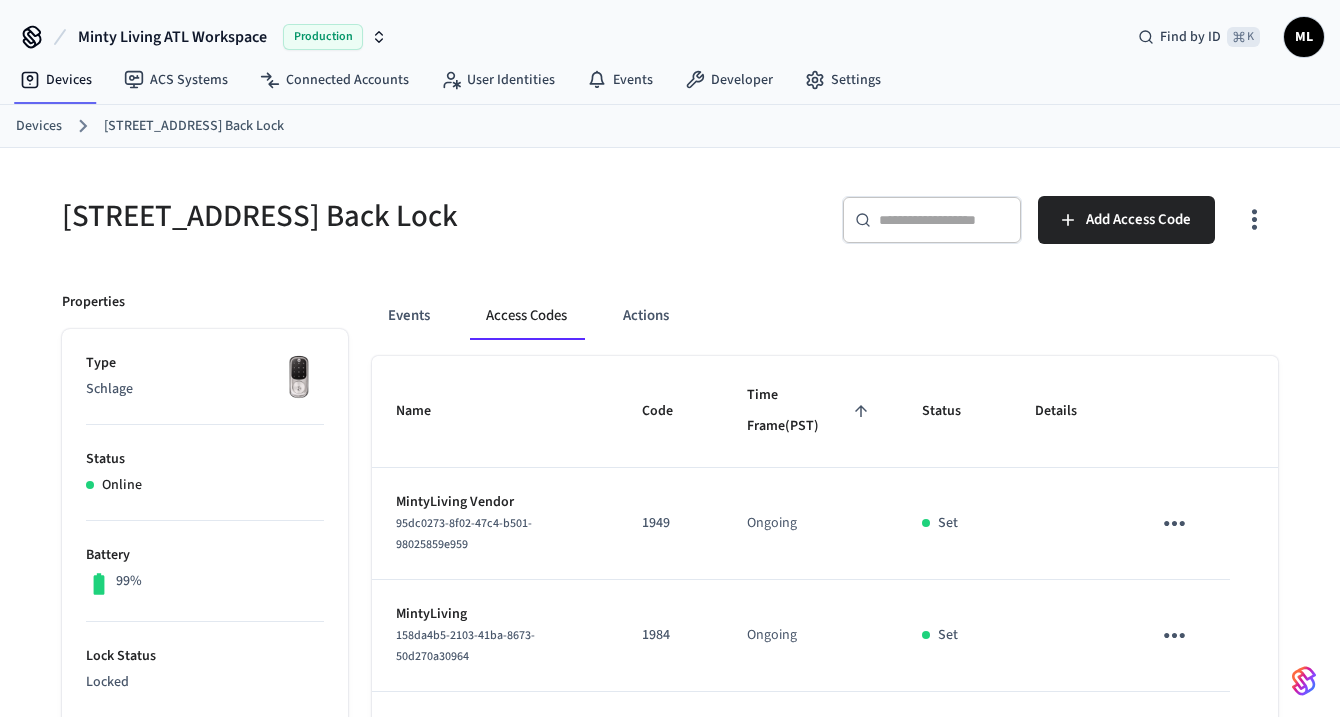 click on "Devices" at bounding box center [39, 126] 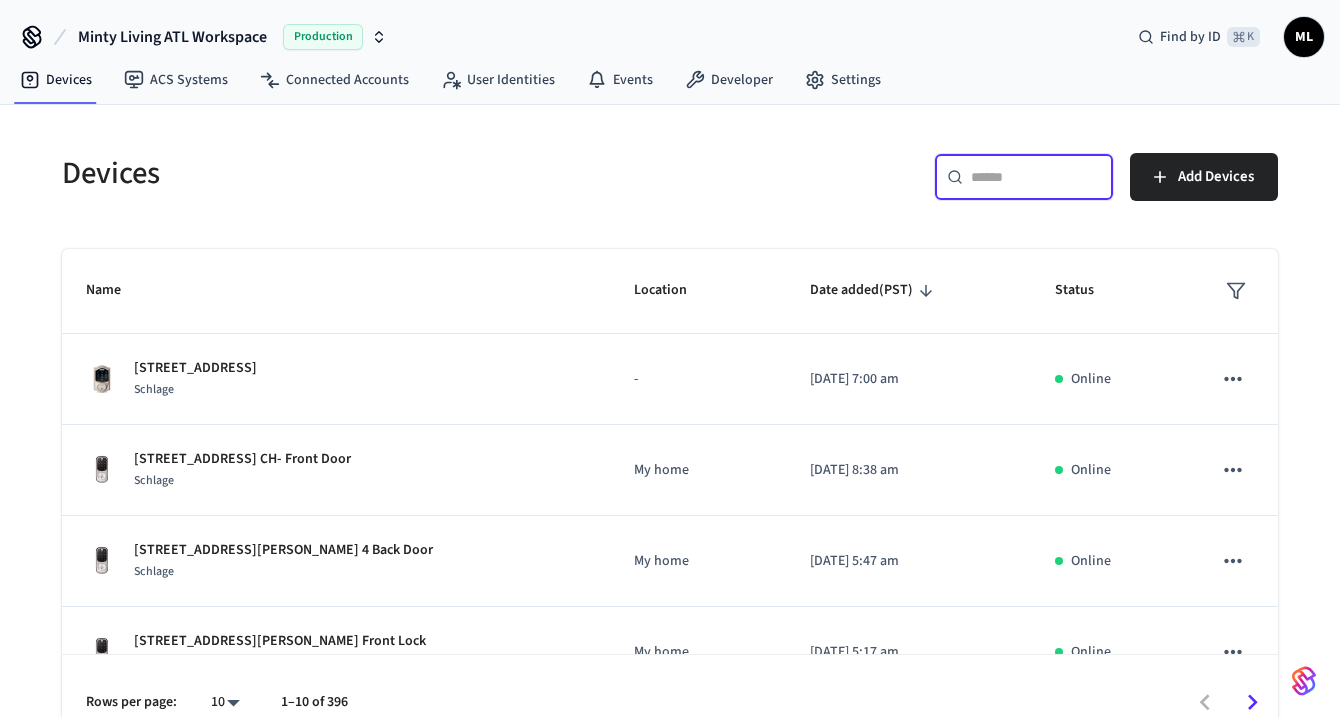 click at bounding box center [1036, 177] 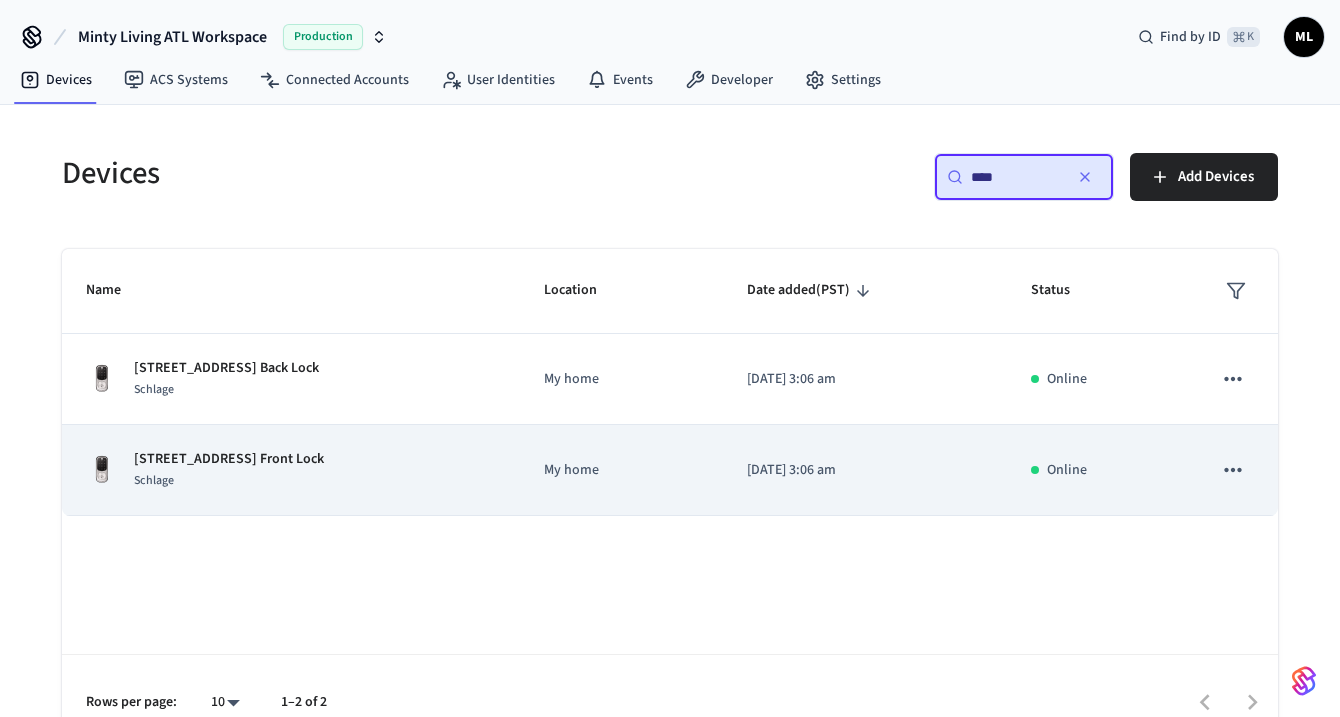 type on "****" 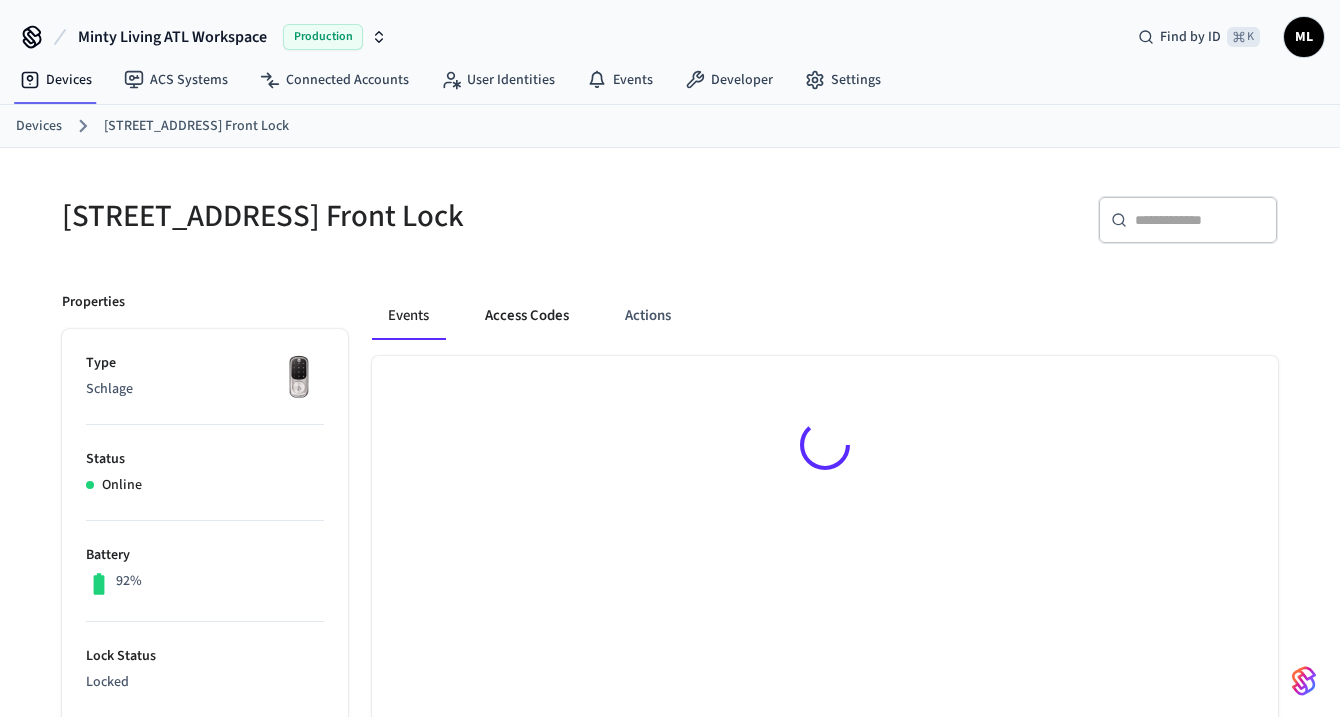 click on "Access Codes" at bounding box center (527, 316) 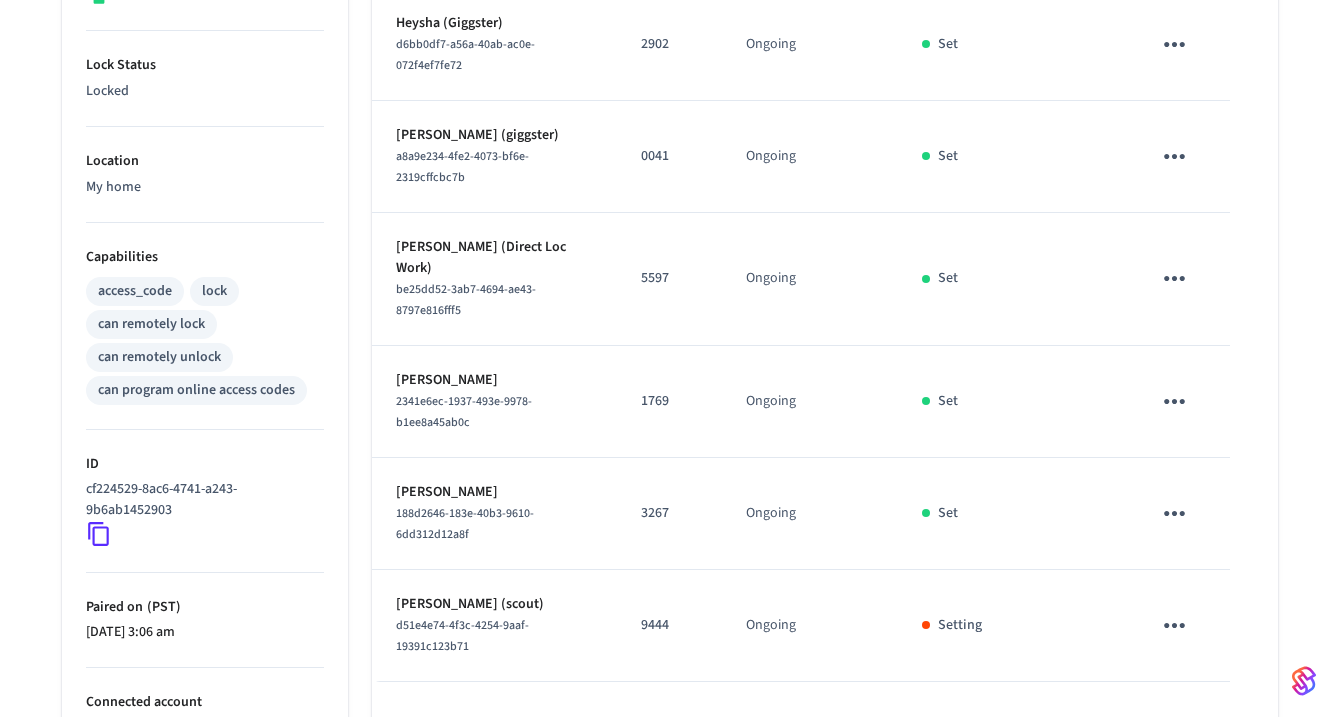scroll, scrollTop: 712, scrollLeft: 0, axis: vertical 